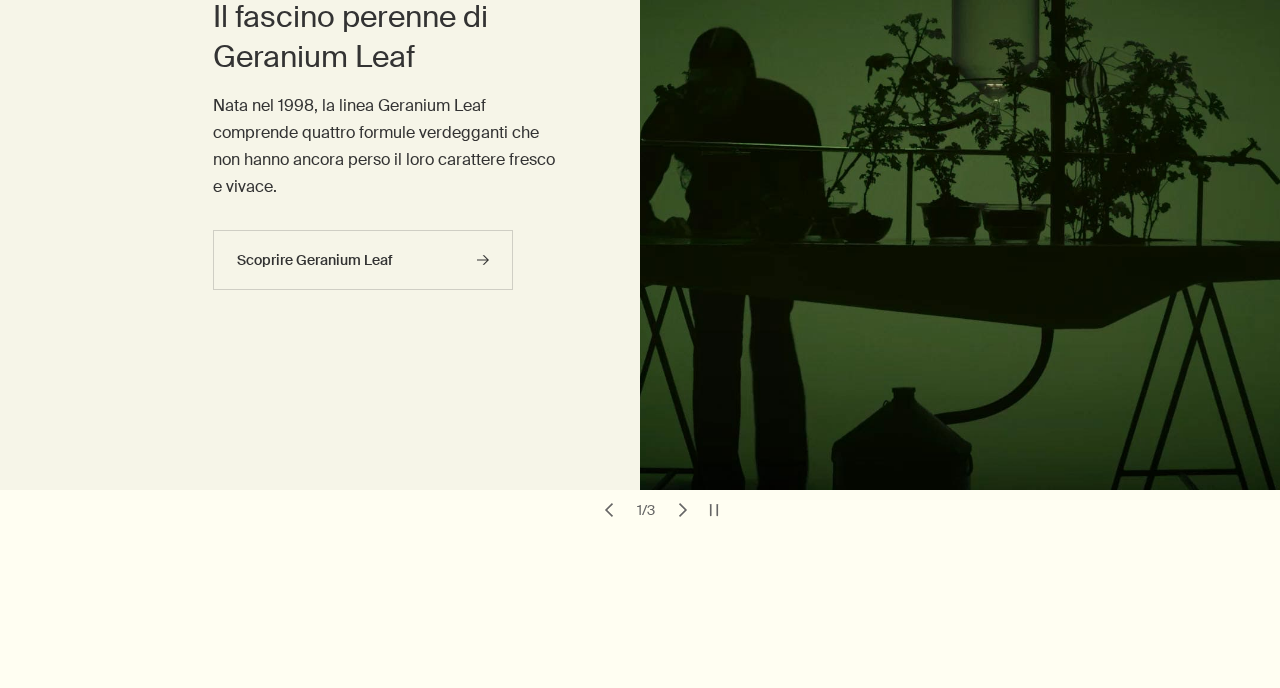 scroll, scrollTop: 275, scrollLeft: 0, axis: vertical 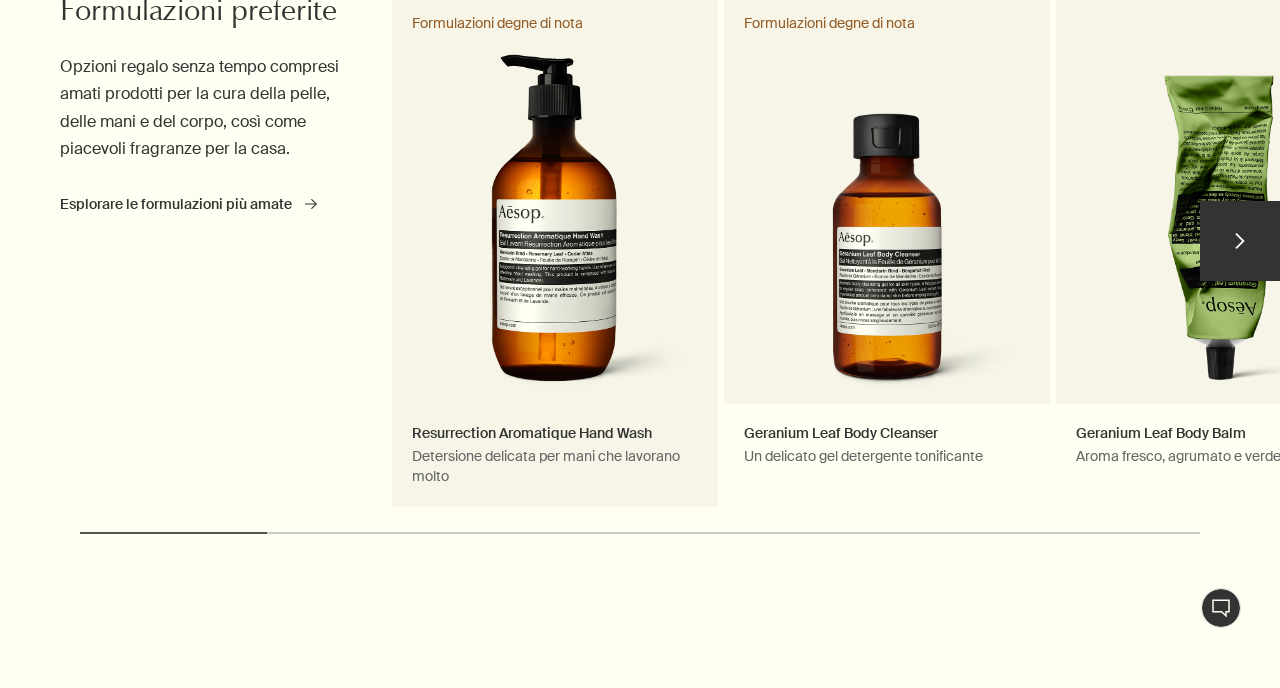 click on "Resurrection Aromatique Hand Wash Detersione delicata per mani che lavorano molto Formulazioni degne di nota" at bounding box center [555, 250] 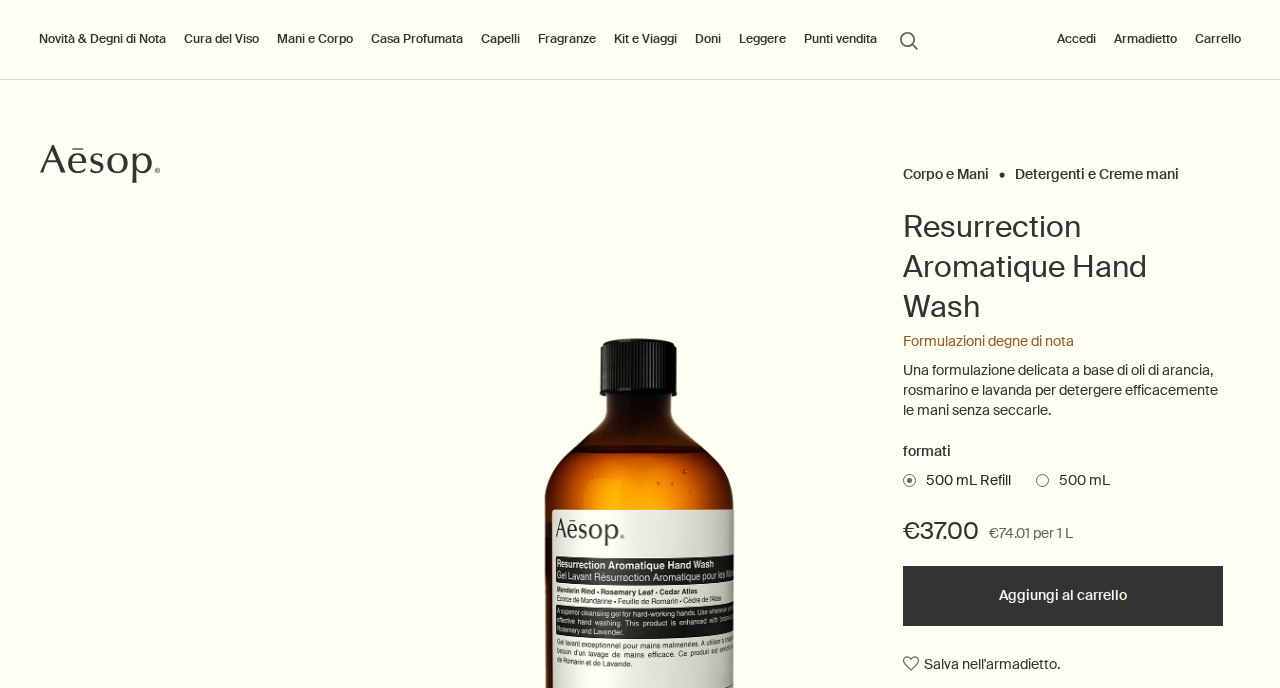 scroll, scrollTop: 0, scrollLeft: 0, axis: both 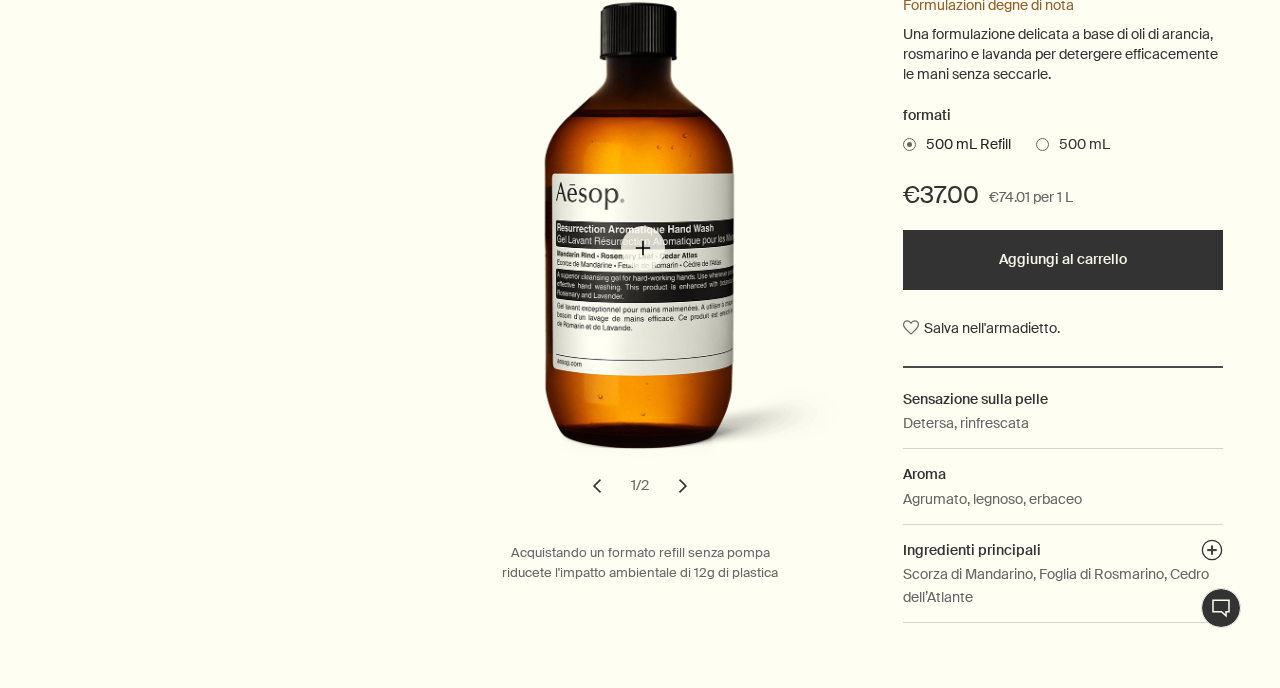 click at bounding box center [646, 218] 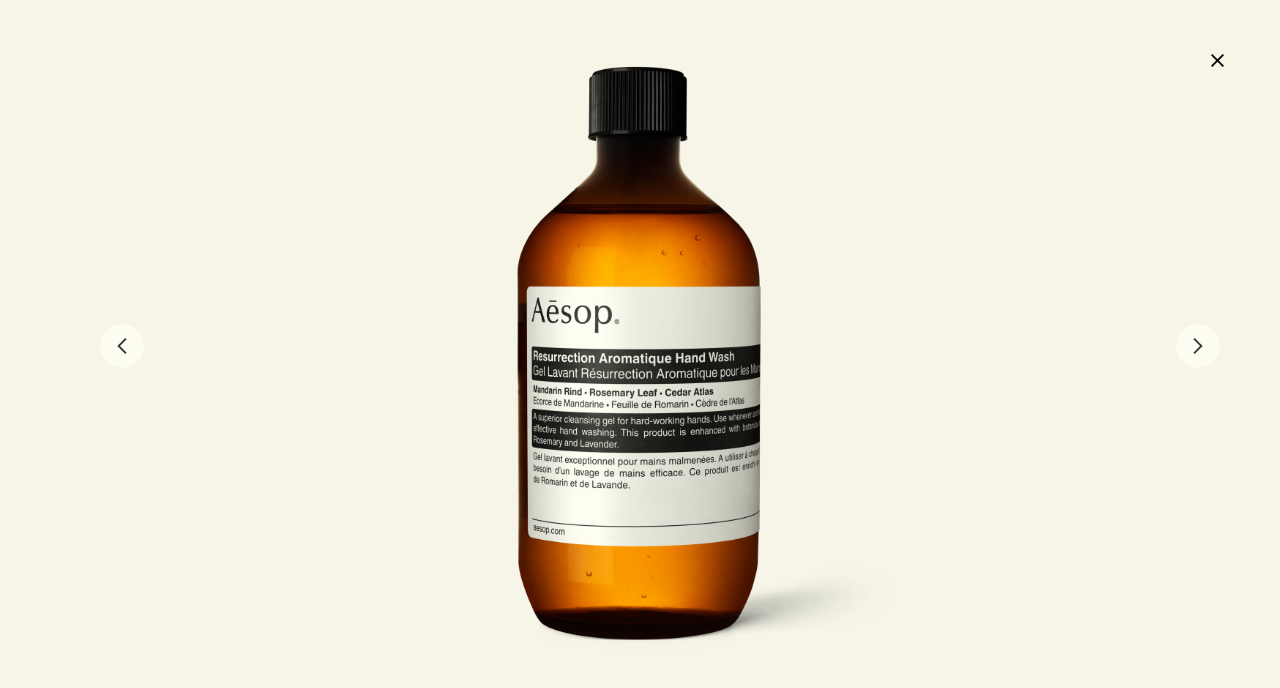 click on "close" at bounding box center [1217, 60] 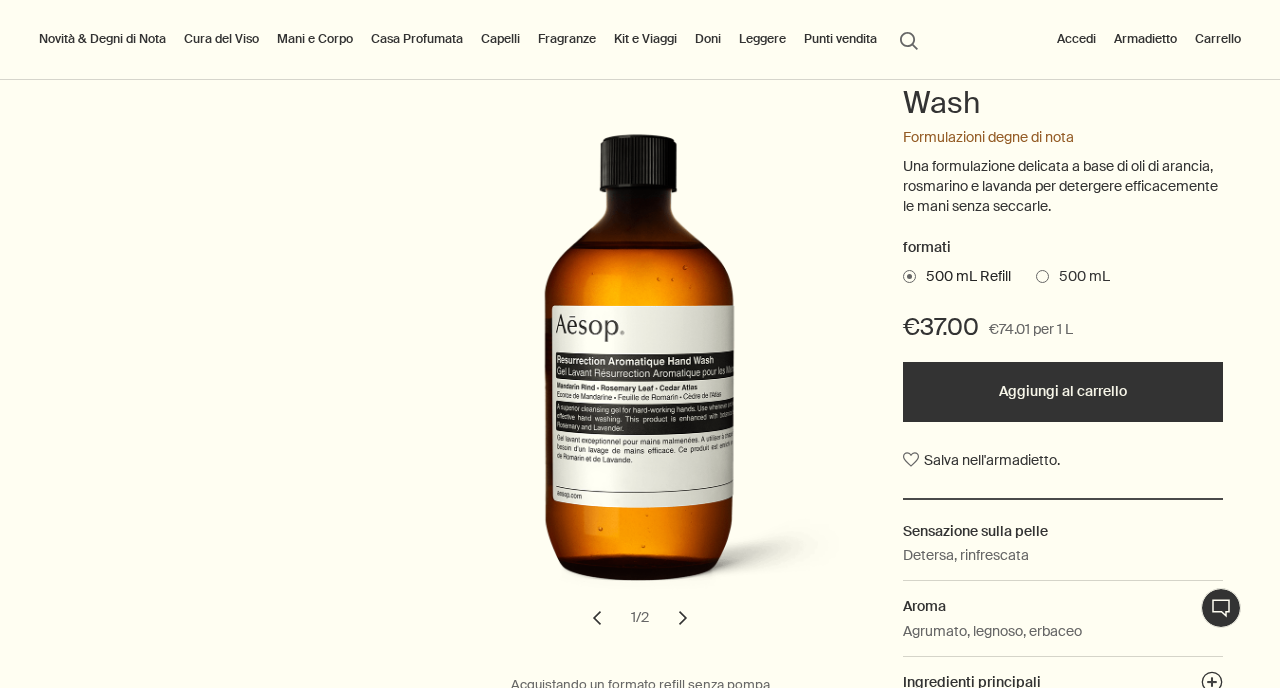 scroll, scrollTop: 285, scrollLeft: 0, axis: vertical 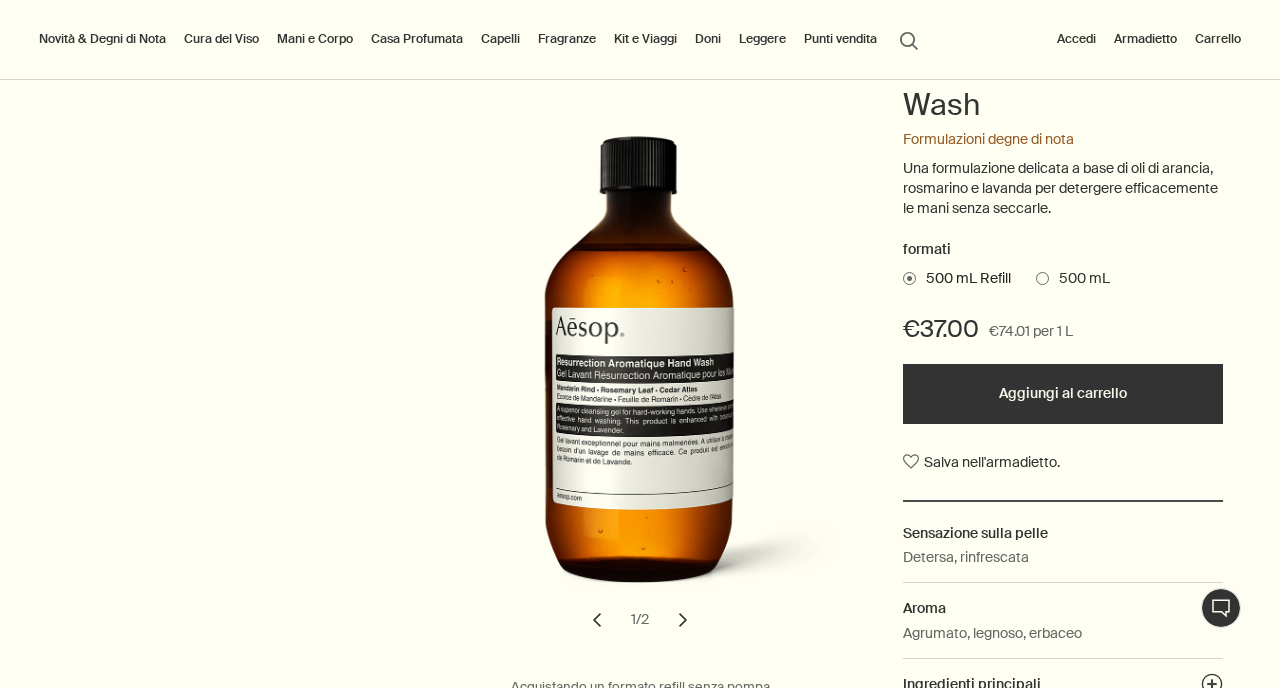 click on "Aggiungi al carrello" at bounding box center [1063, 394] 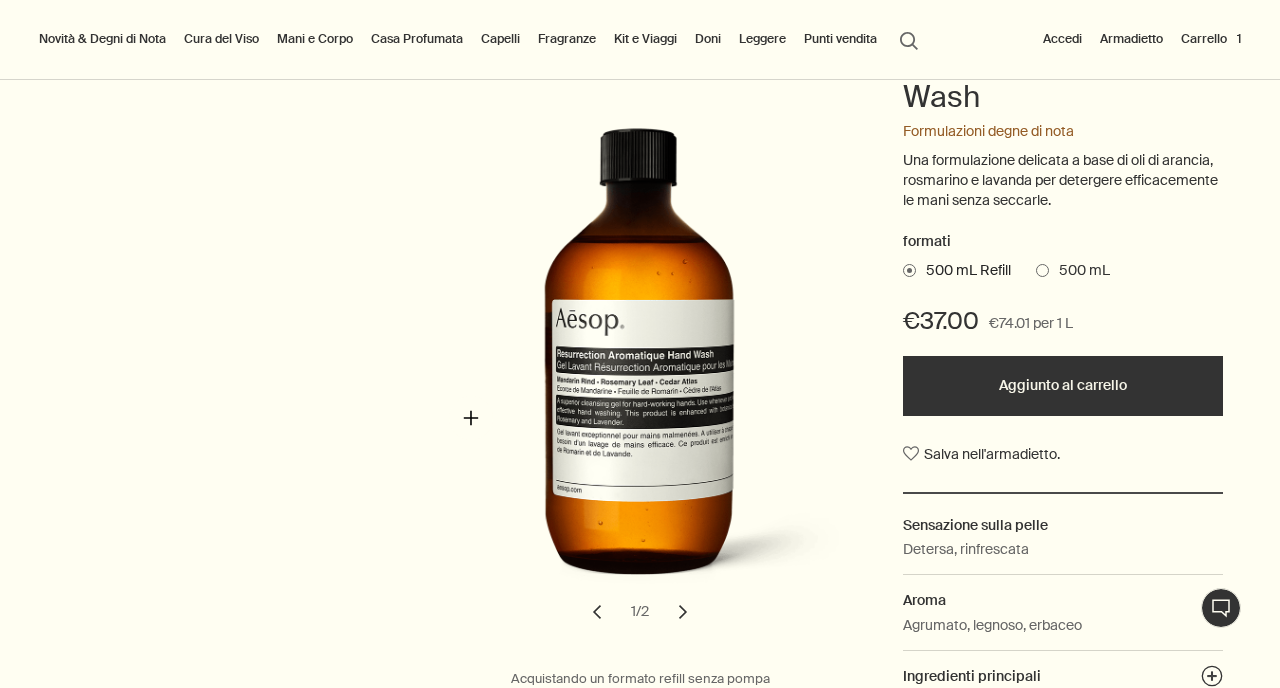 scroll, scrollTop: 285, scrollLeft: 0, axis: vertical 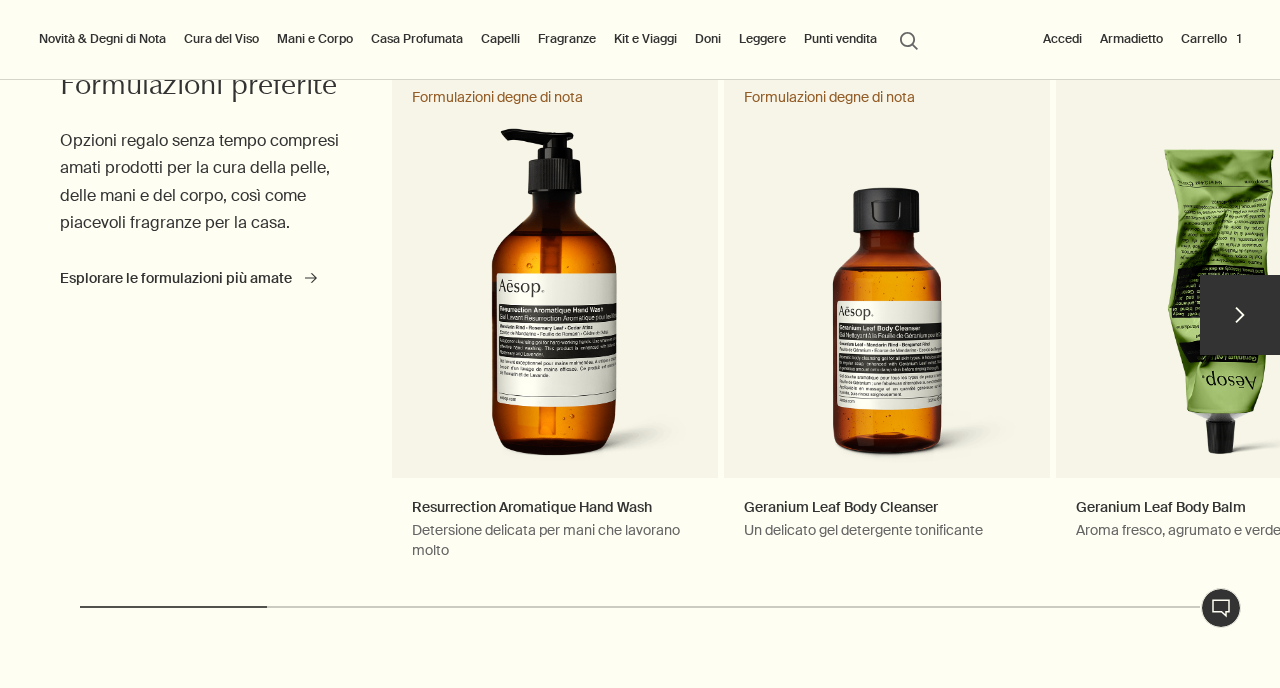 click on "chevron" at bounding box center [1240, 315] 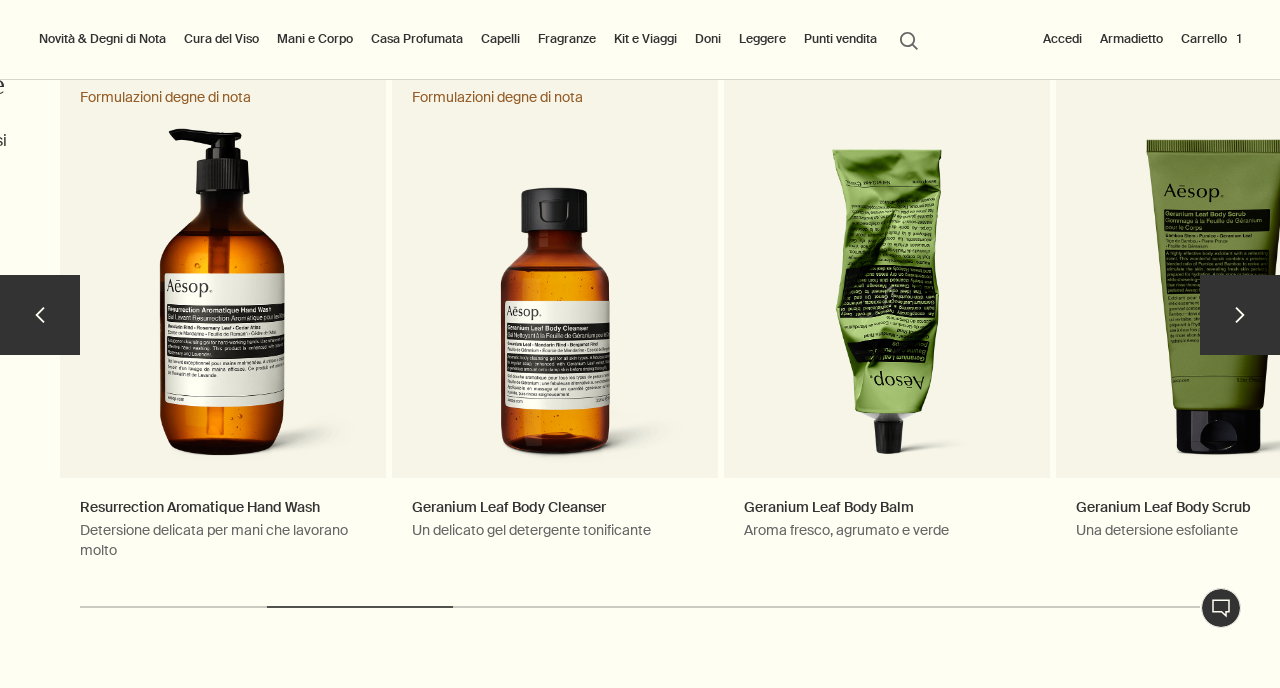 click on "chevron" at bounding box center [1240, 315] 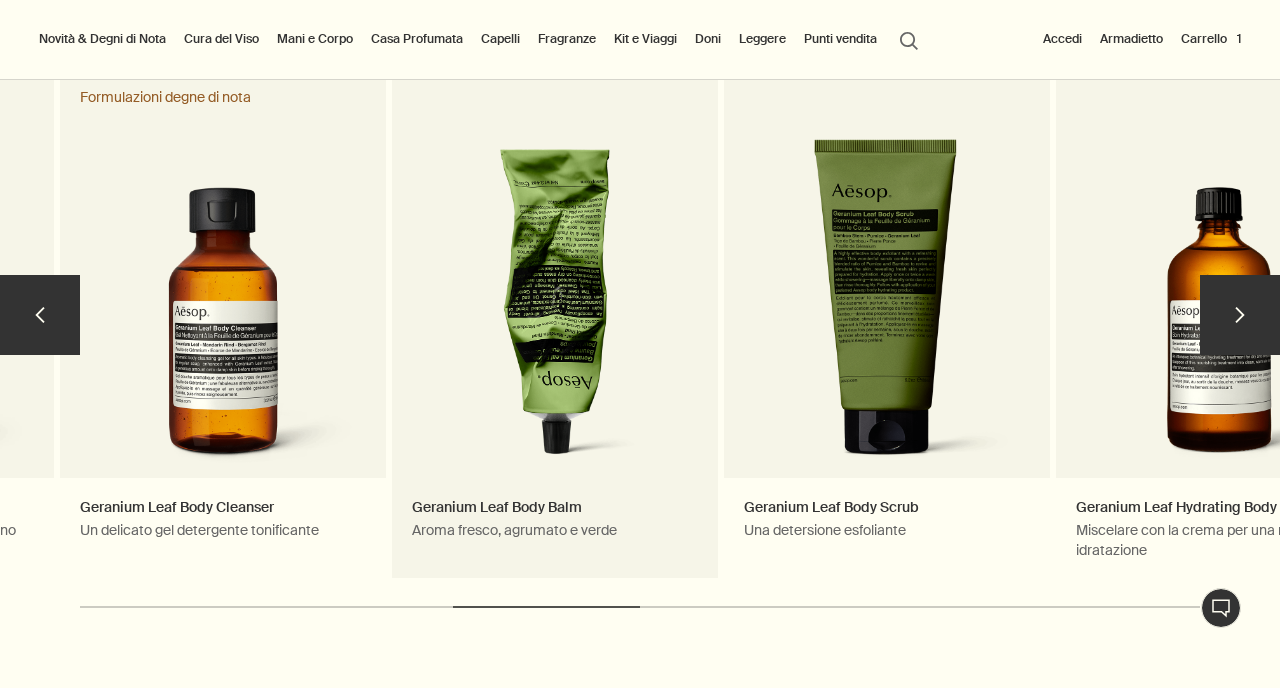 click on "Geranium Leaf Body Balm Aroma fresco, agrumato e verde" at bounding box center [555, 324] 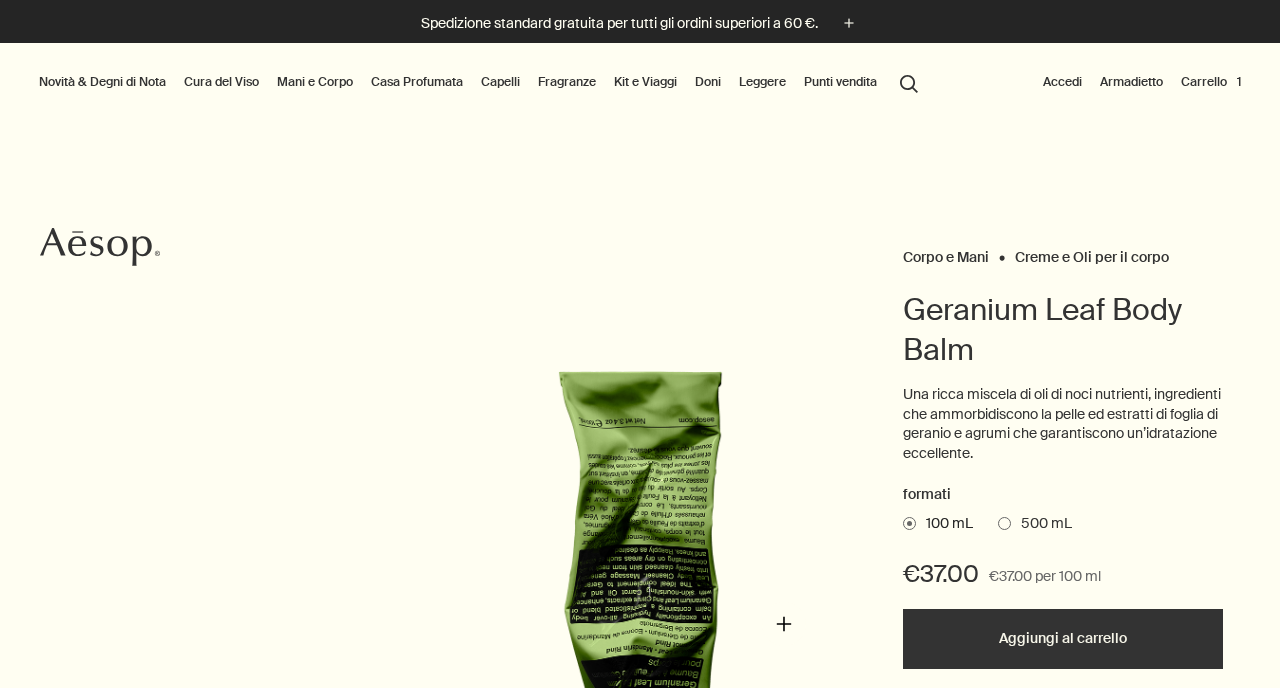 scroll, scrollTop: 0, scrollLeft: 0, axis: both 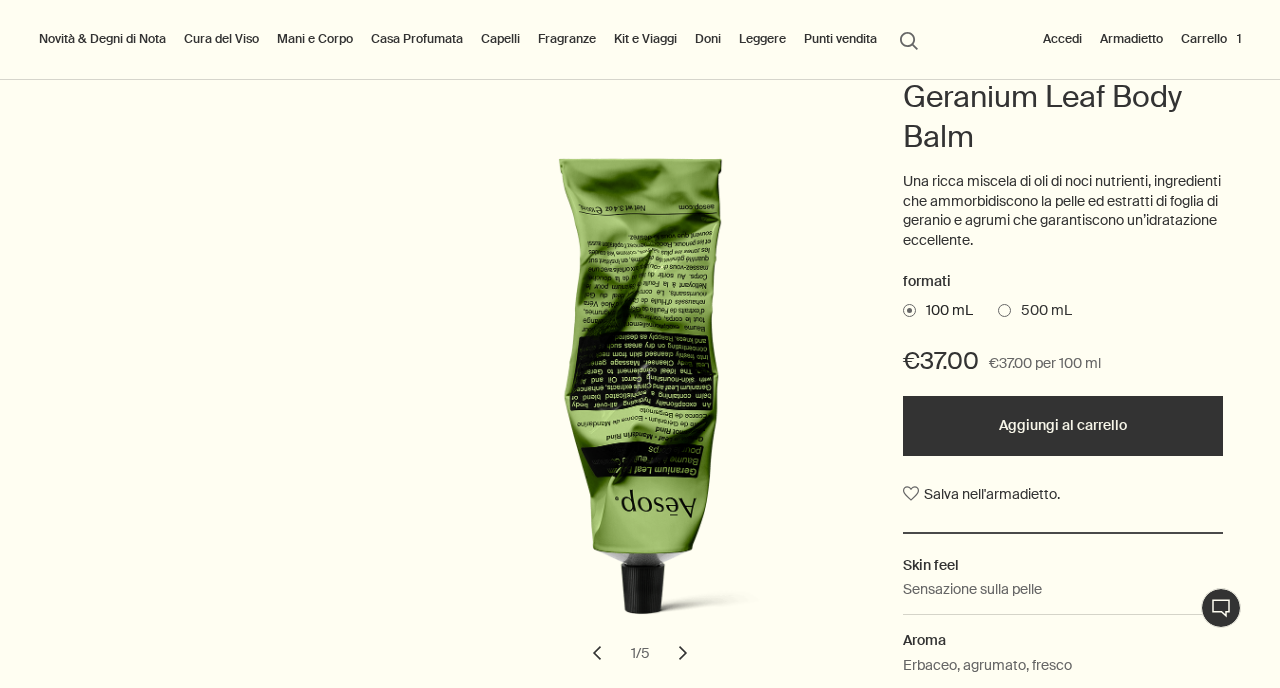 click at bounding box center [1004, 310] 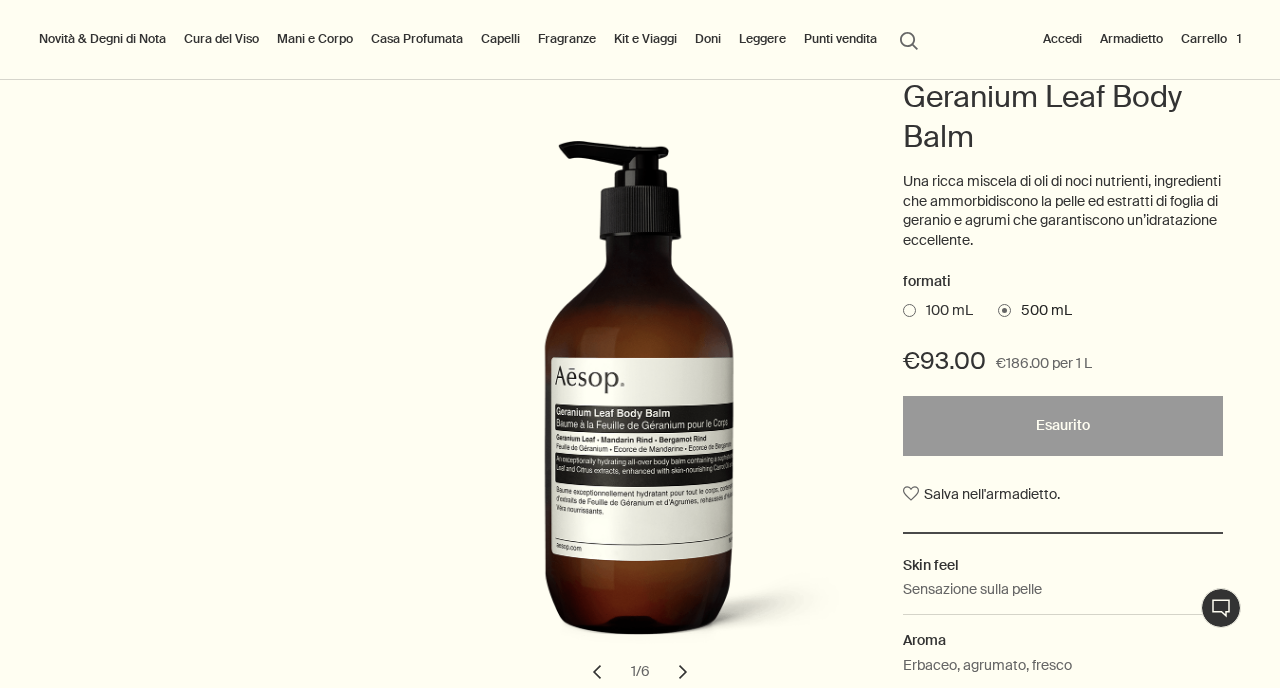 click at bounding box center [909, 310] 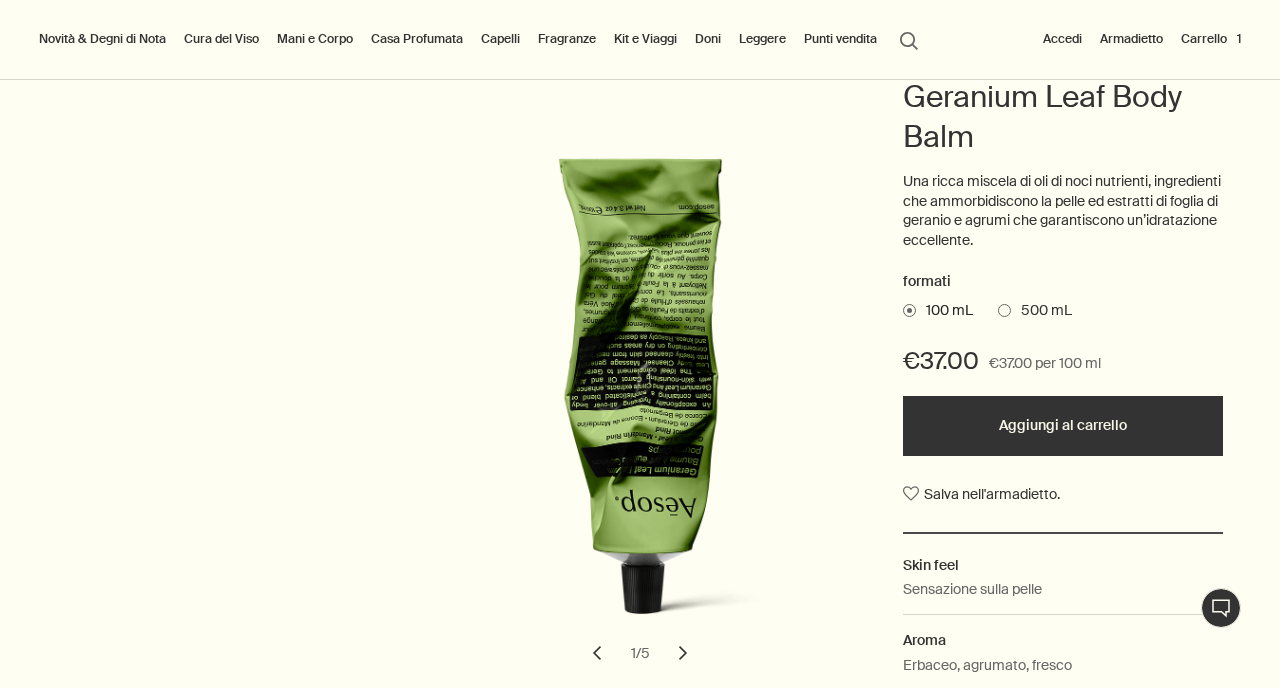 click at bounding box center [1004, 310] 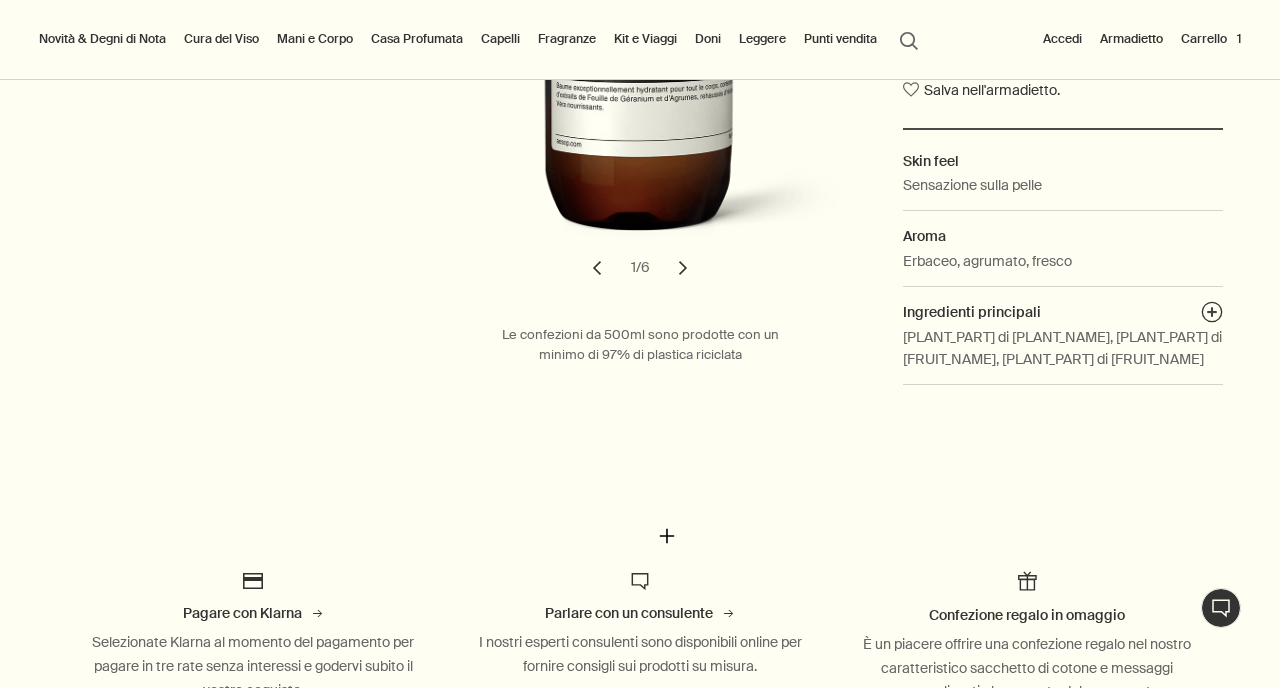 scroll, scrollTop: 0, scrollLeft: 0, axis: both 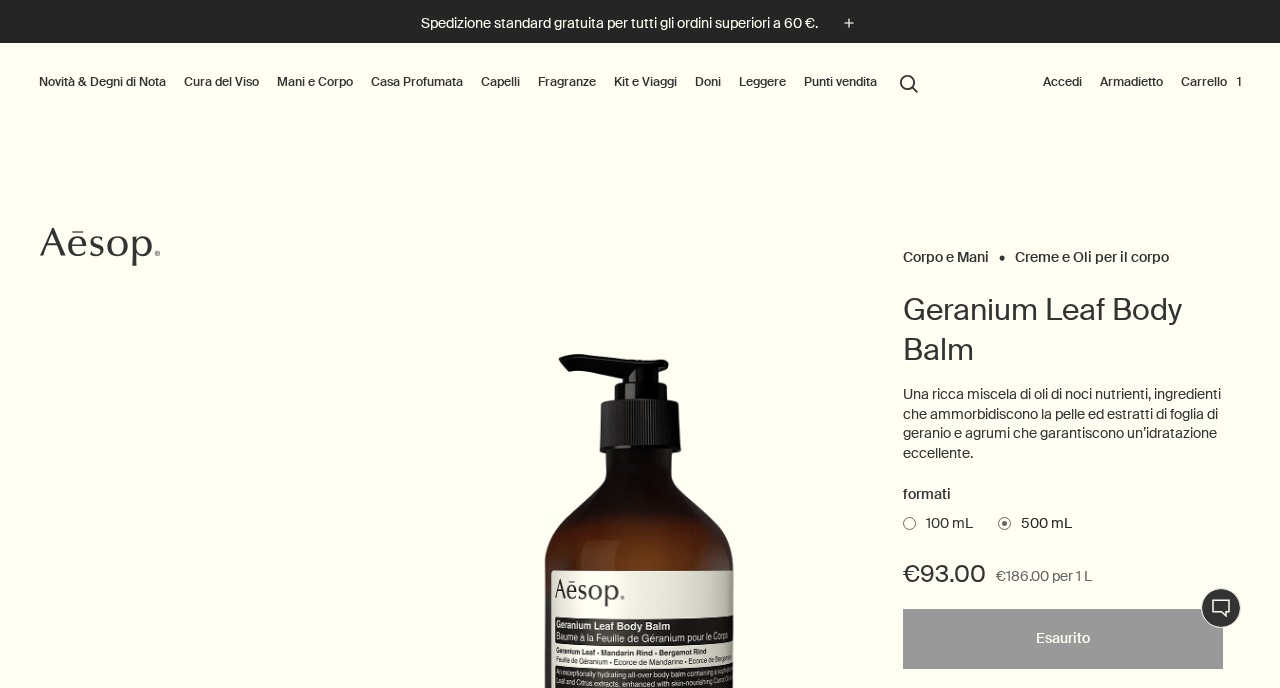 click at bounding box center (909, 523) 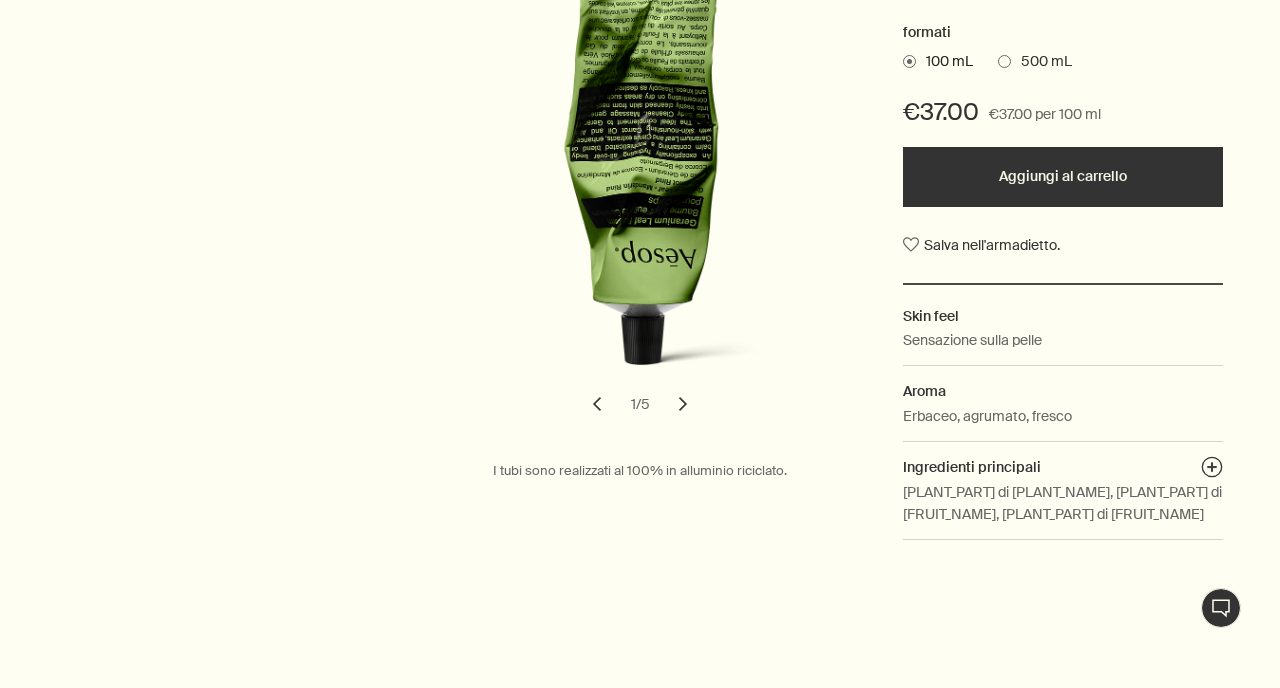 scroll, scrollTop: 469, scrollLeft: 0, axis: vertical 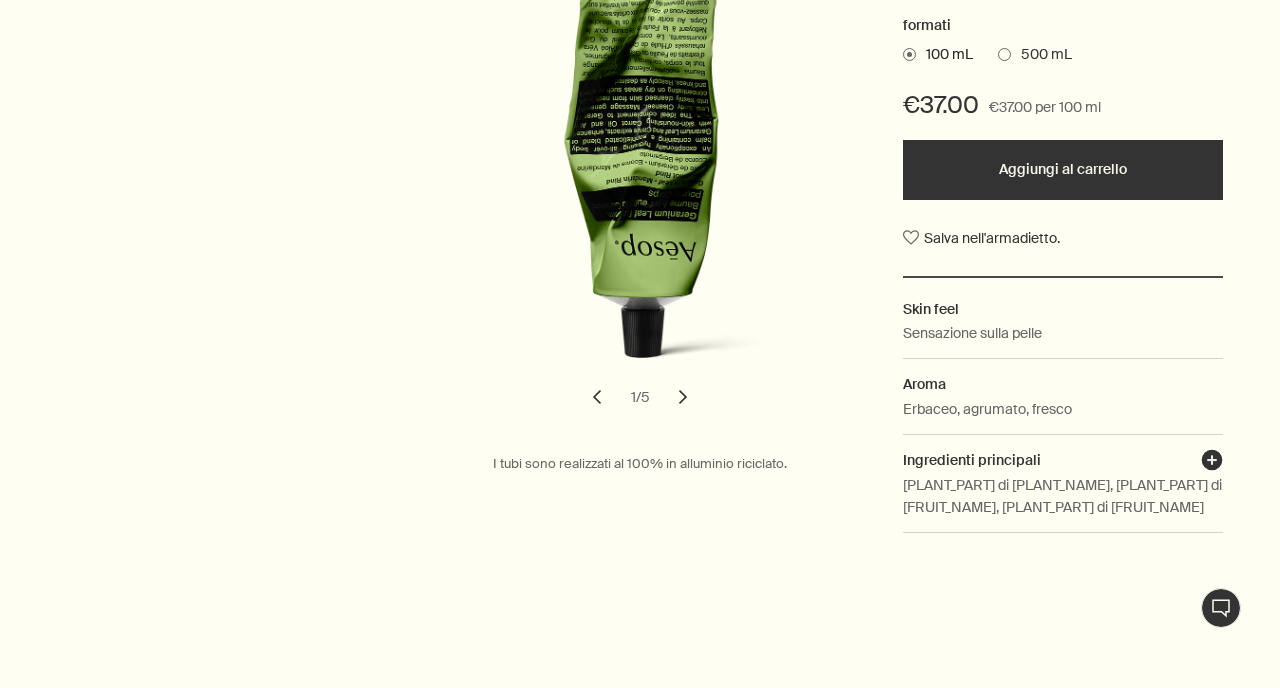 click on "plusAndCloseWithCircle" at bounding box center [1212, 463] 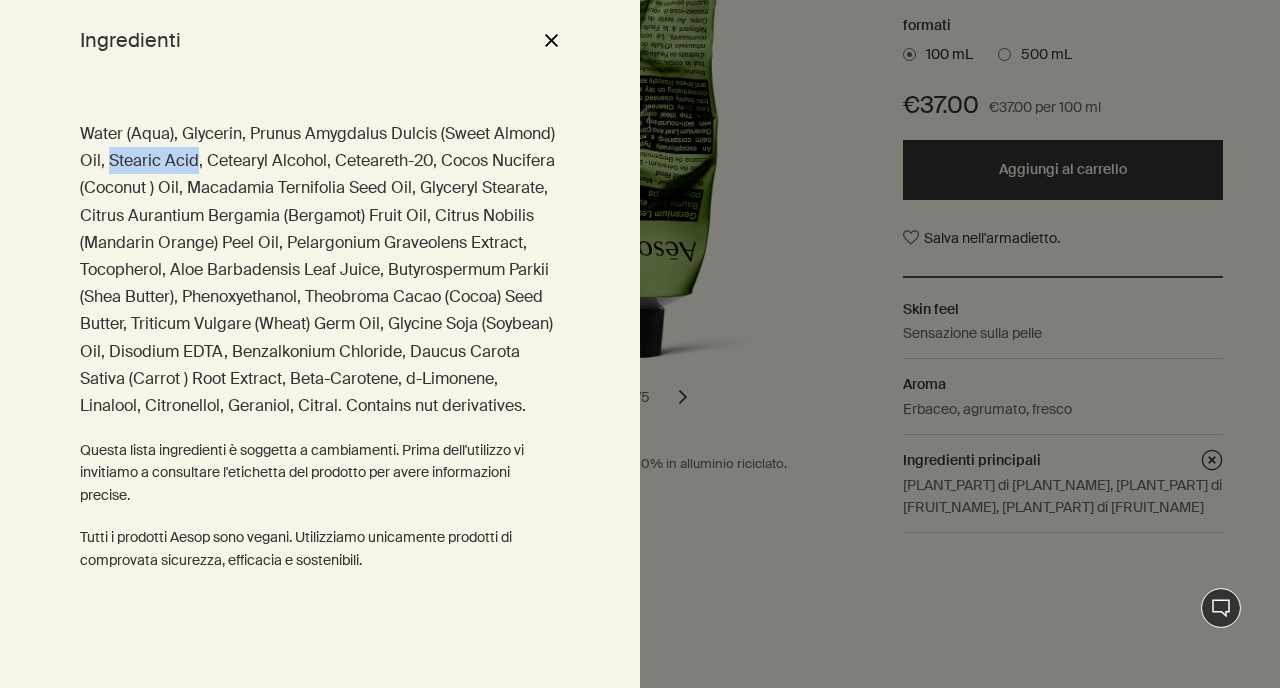 drag, startPoint x: 106, startPoint y: 162, endPoint x: 198, endPoint y: 150, distance: 92.779305 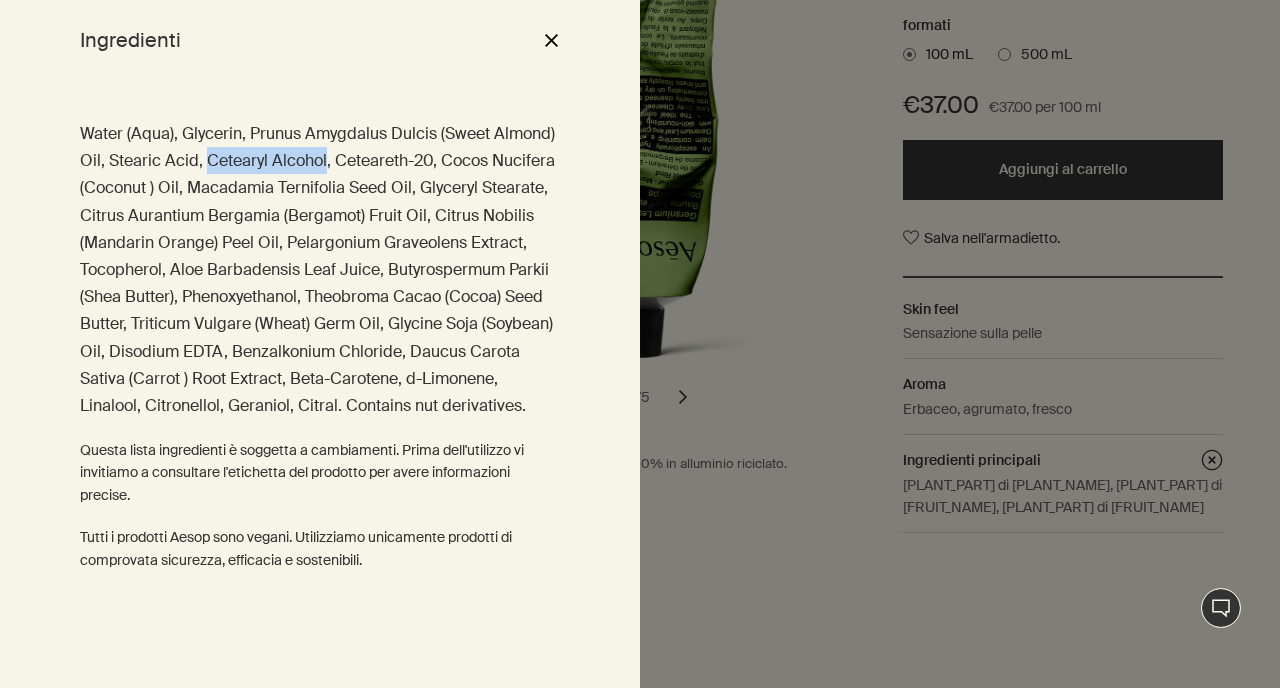drag, startPoint x: 206, startPoint y: 163, endPoint x: 323, endPoint y: 163, distance: 117 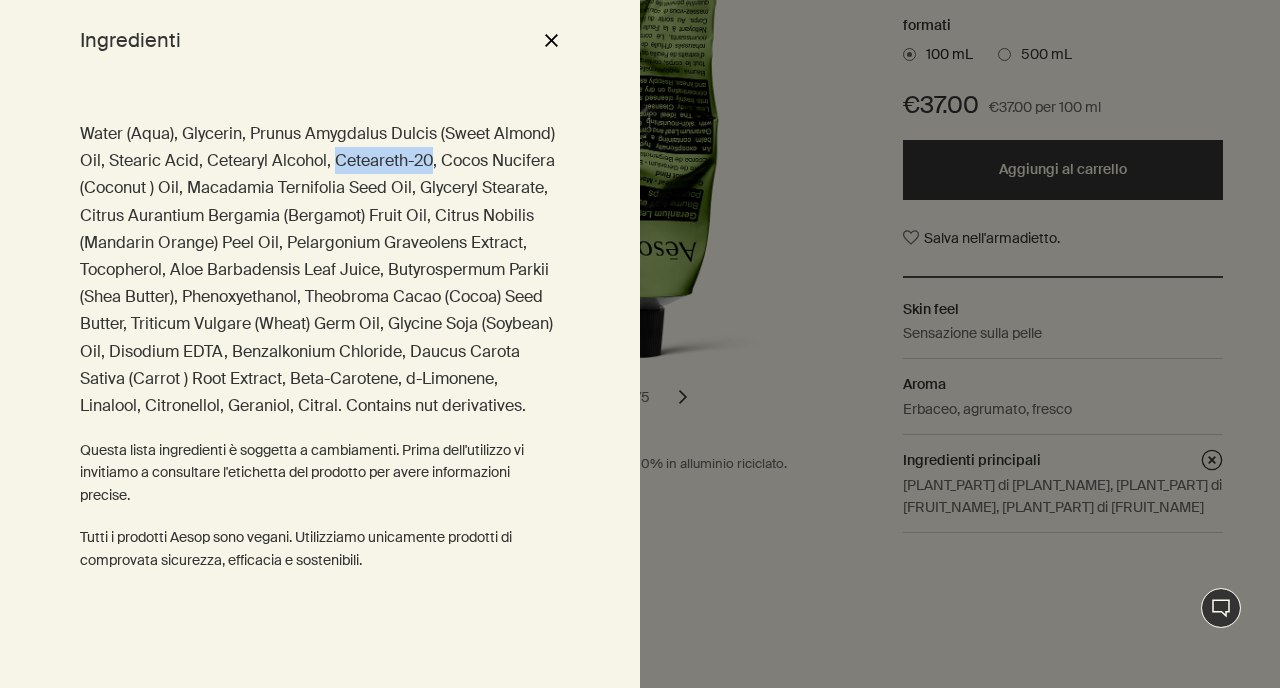 drag, startPoint x: 335, startPoint y: 160, endPoint x: 432, endPoint y: 159, distance: 97.00516 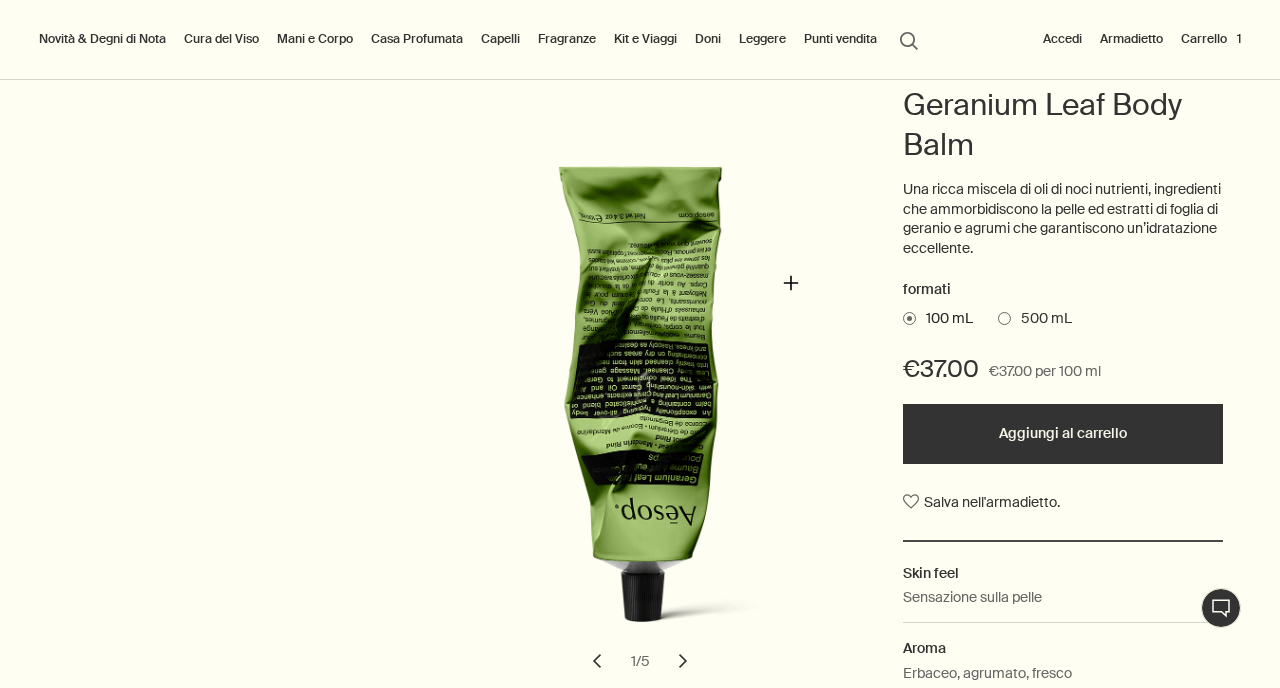 scroll, scrollTop: 0, scrollLeft: 0, axis: both 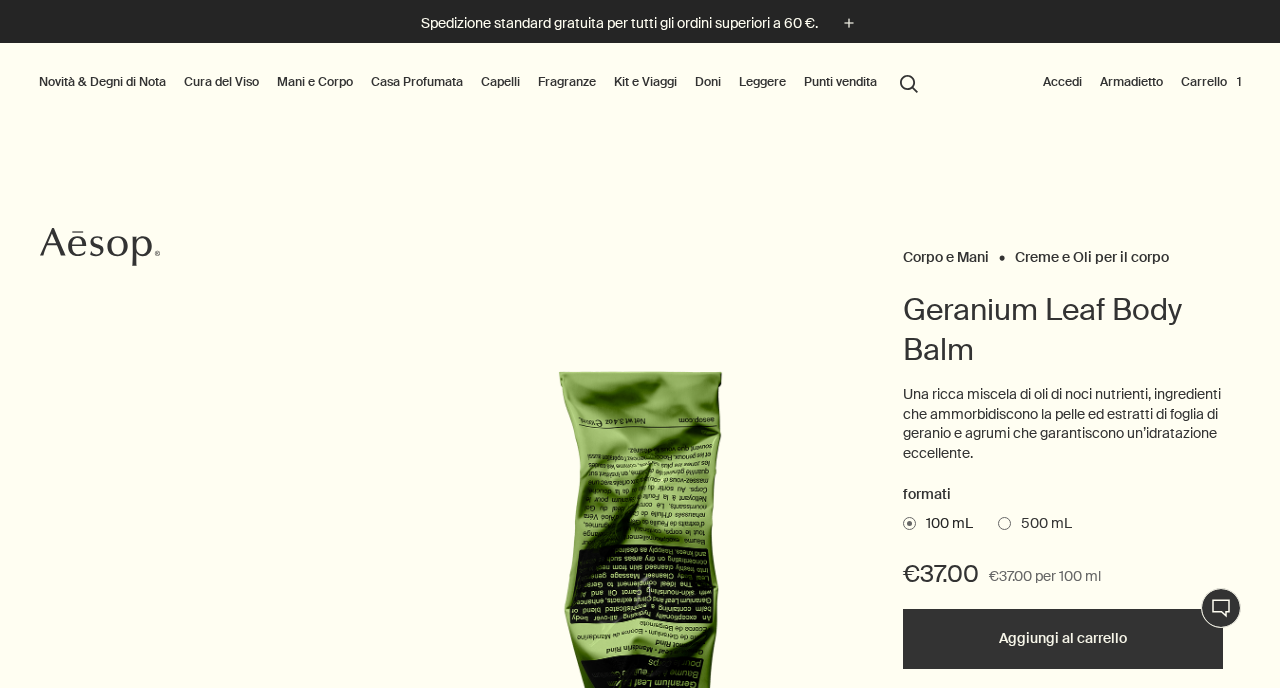 click on "Carrello 1" at bounding box center (1211, 82) 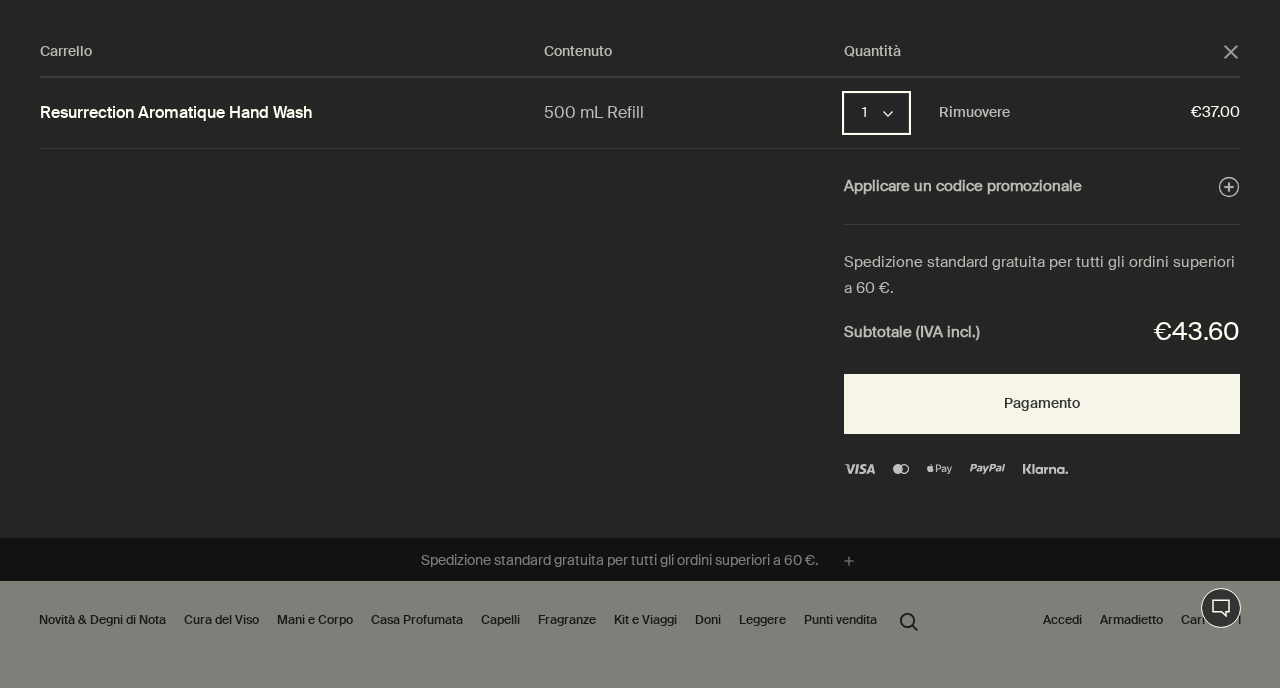 click on "1 chevron" at bounding box center [876, 113] 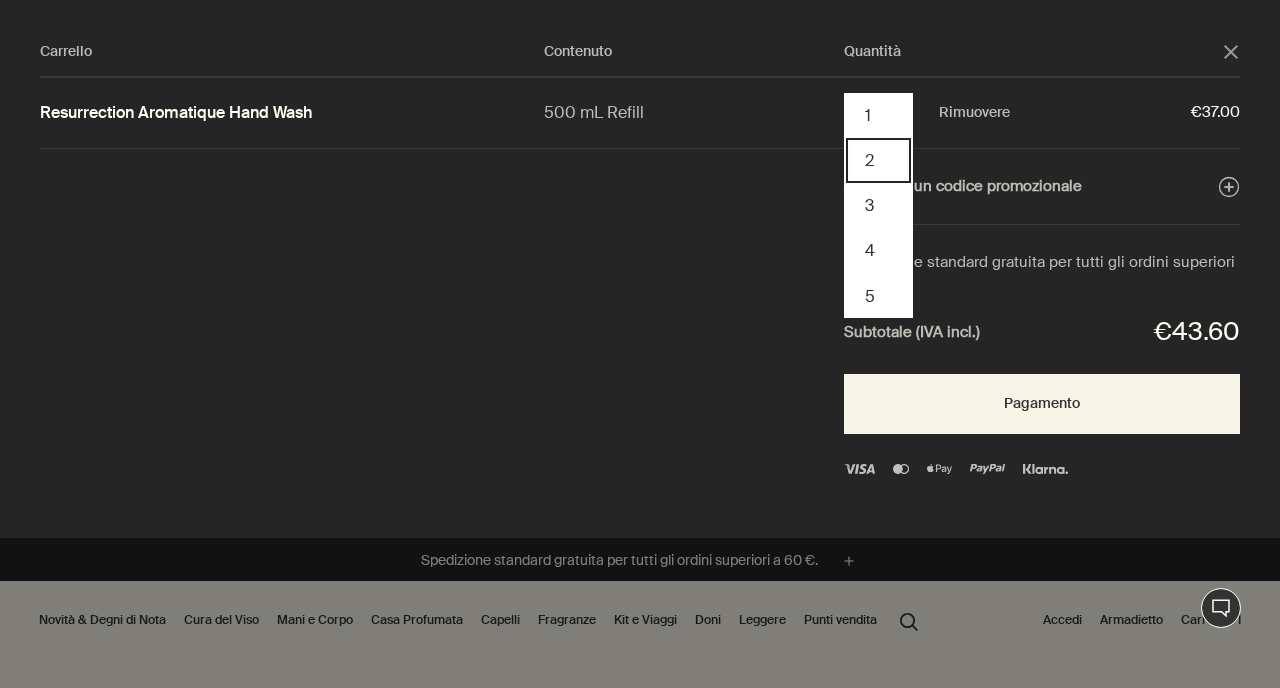 click on "2" at bounding box center [878, 160] 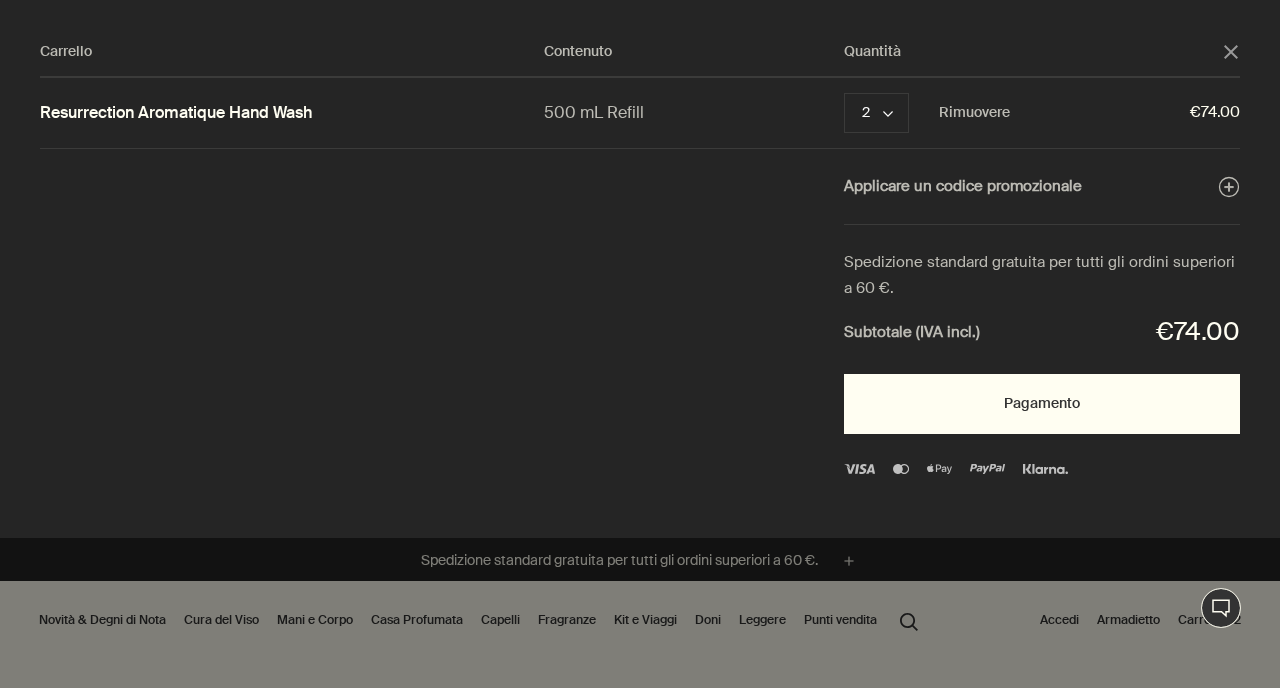 click on "Pagamento" at bounding box center (1042, 404) 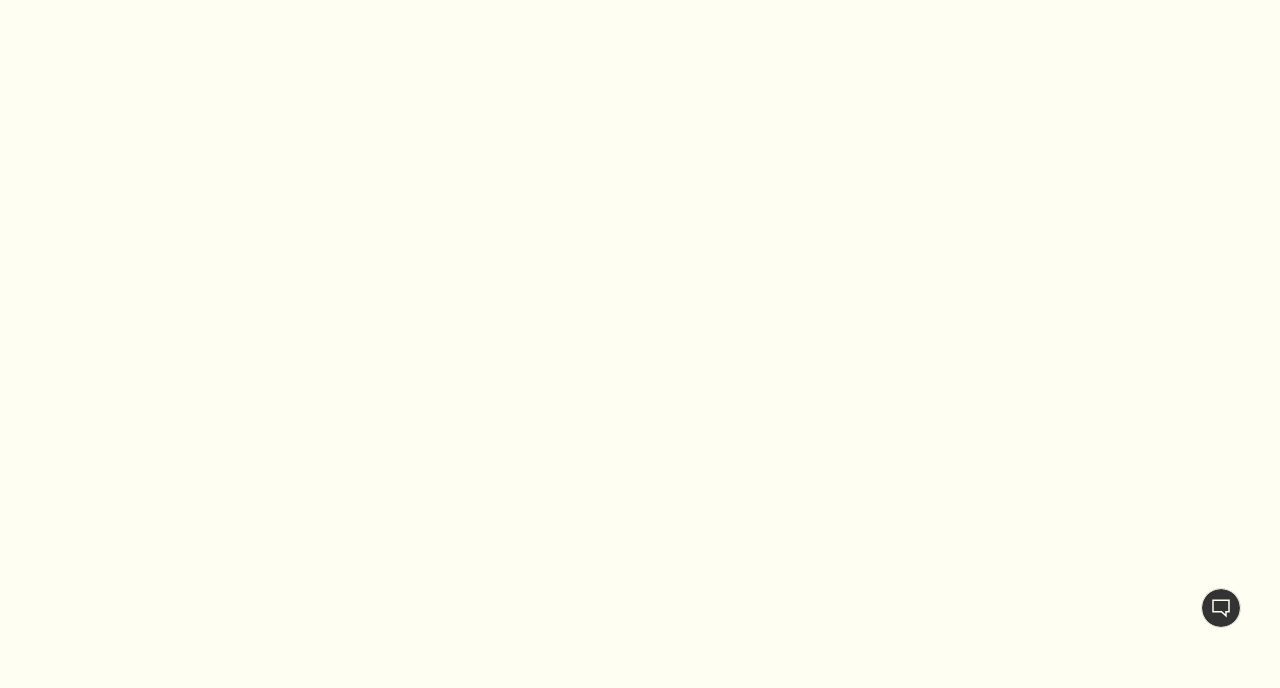 scroll, scrollTop: 0, scrollLeft: 0, axis: both 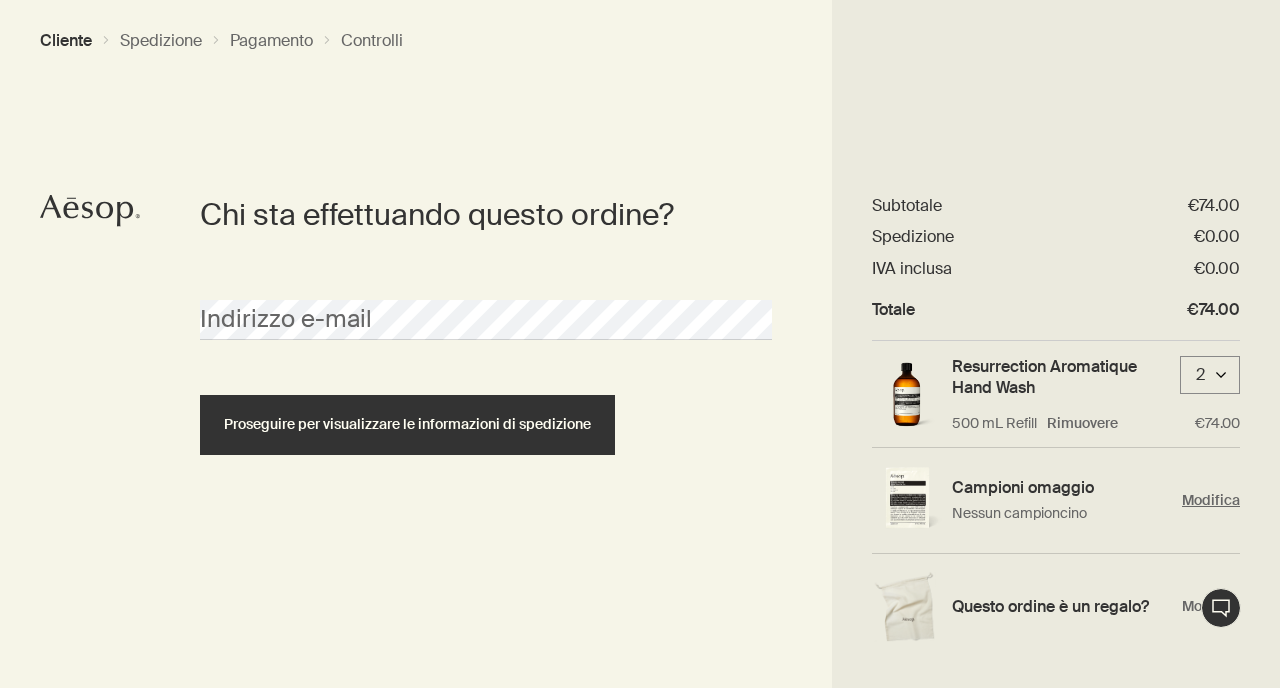 click on "Modifica" at bounding box center [1211, 500] 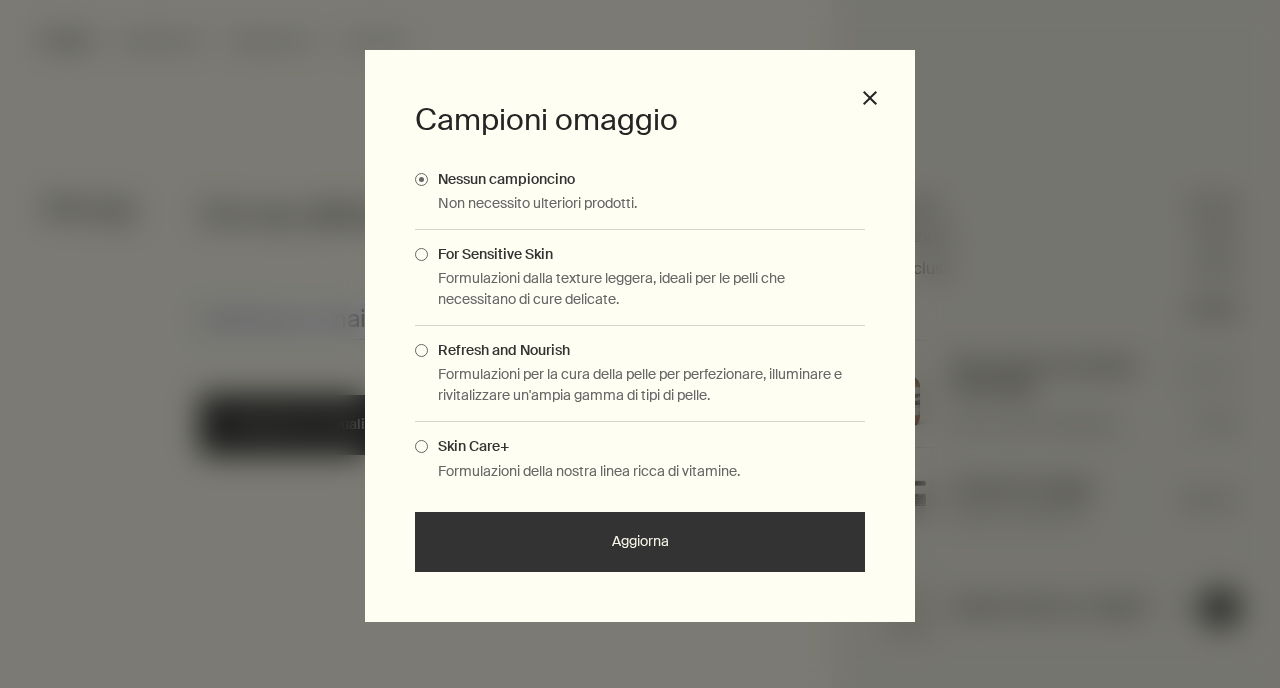 click on "Skin Care+" at bounding box center (468, 446) 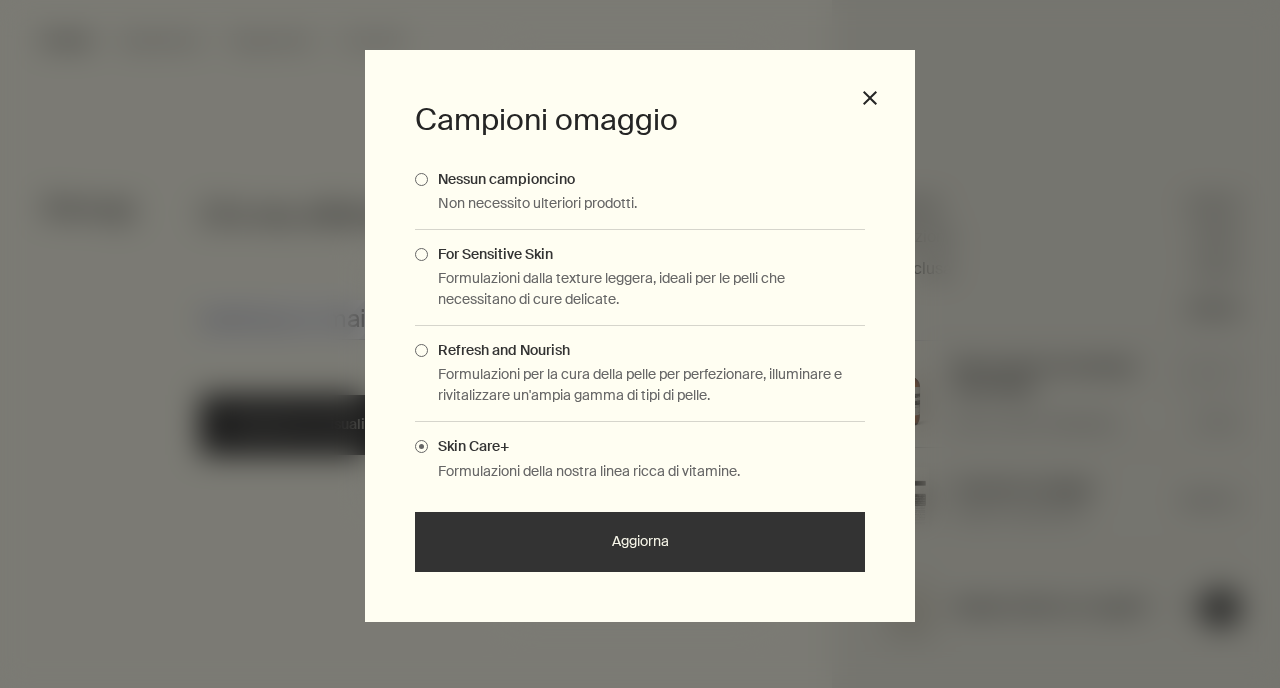 click on "Aggiorna" at bounding box center [640, 542] 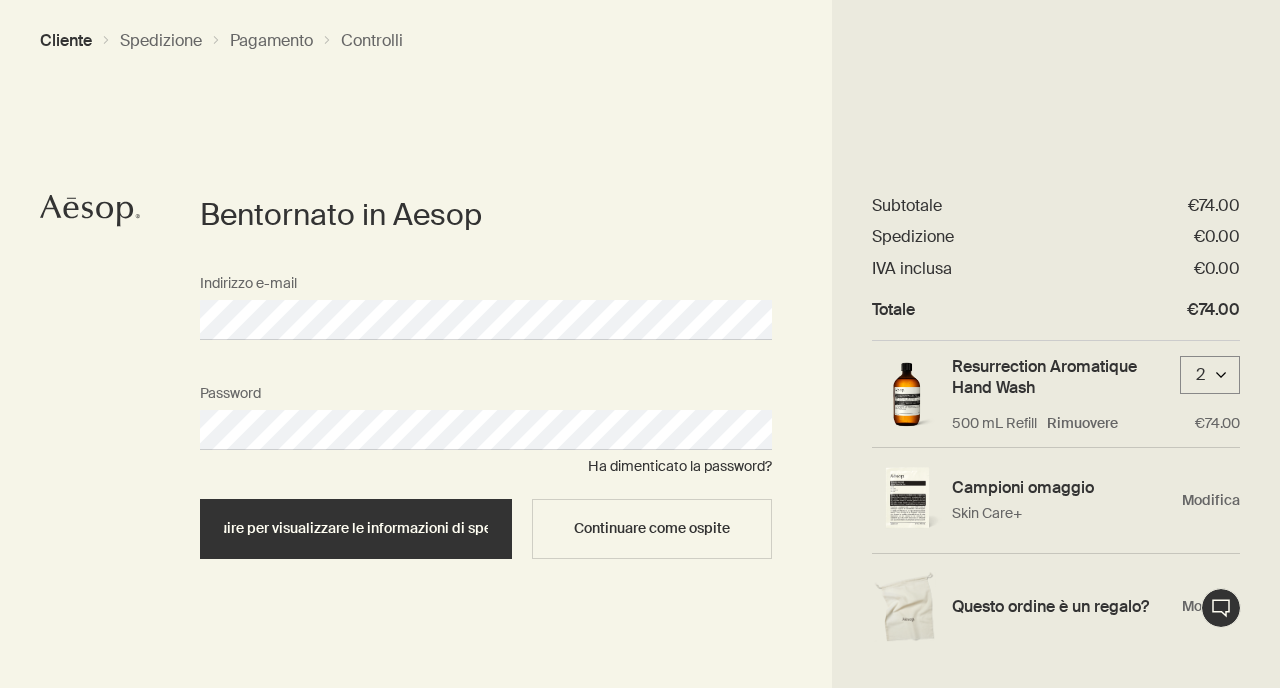 click on "Proseguire per visualizzare le informazioni di spedizione" at bounding box center [356, 529] 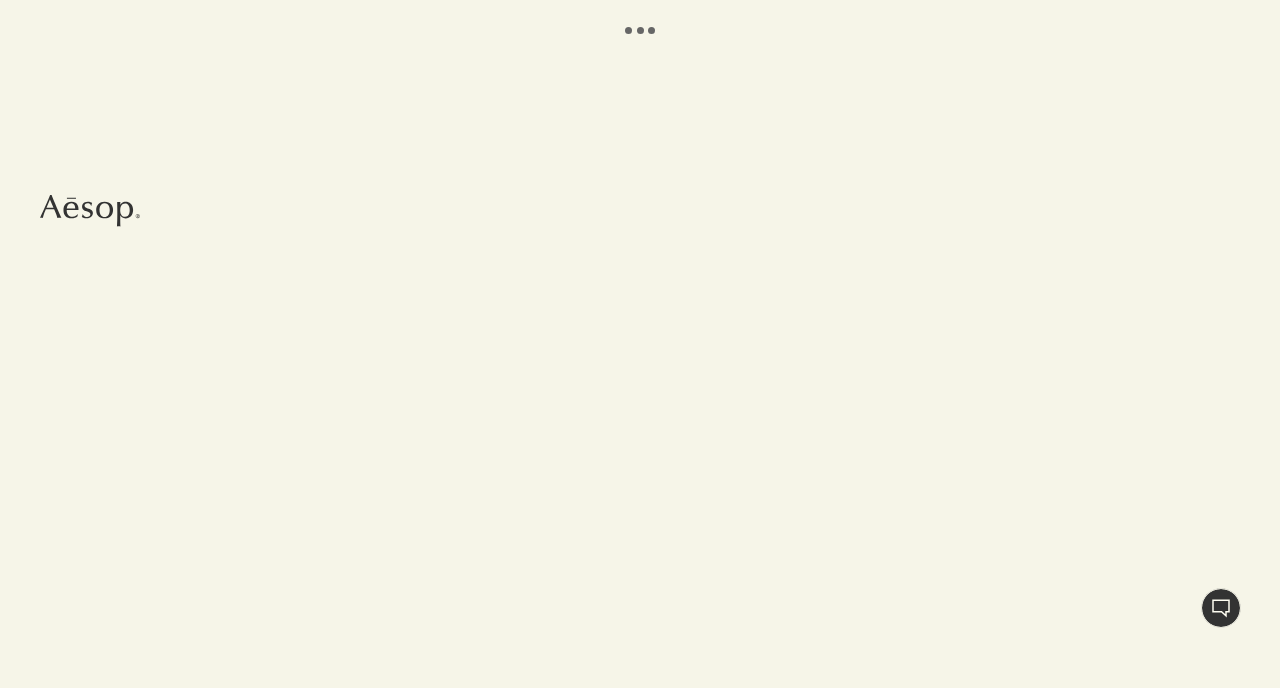 select on "[COUNTRY]" 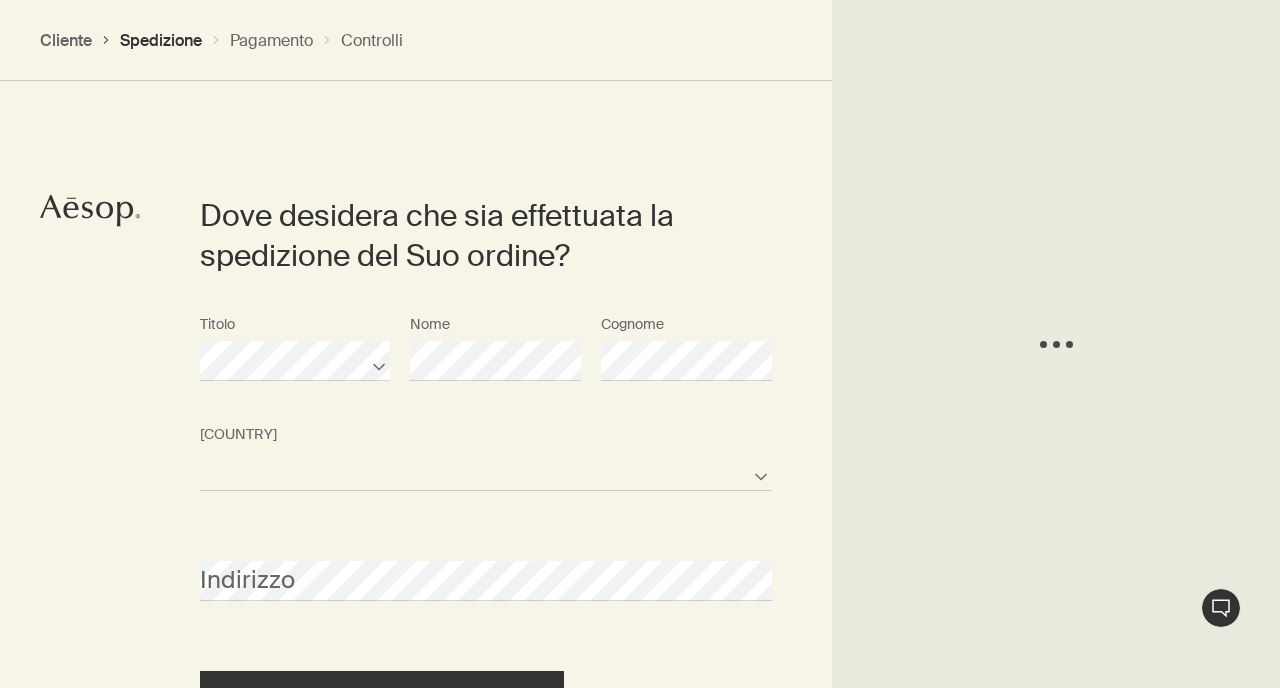scroll, scrollTop: 448, scrollLeft: 0, axis: vertical 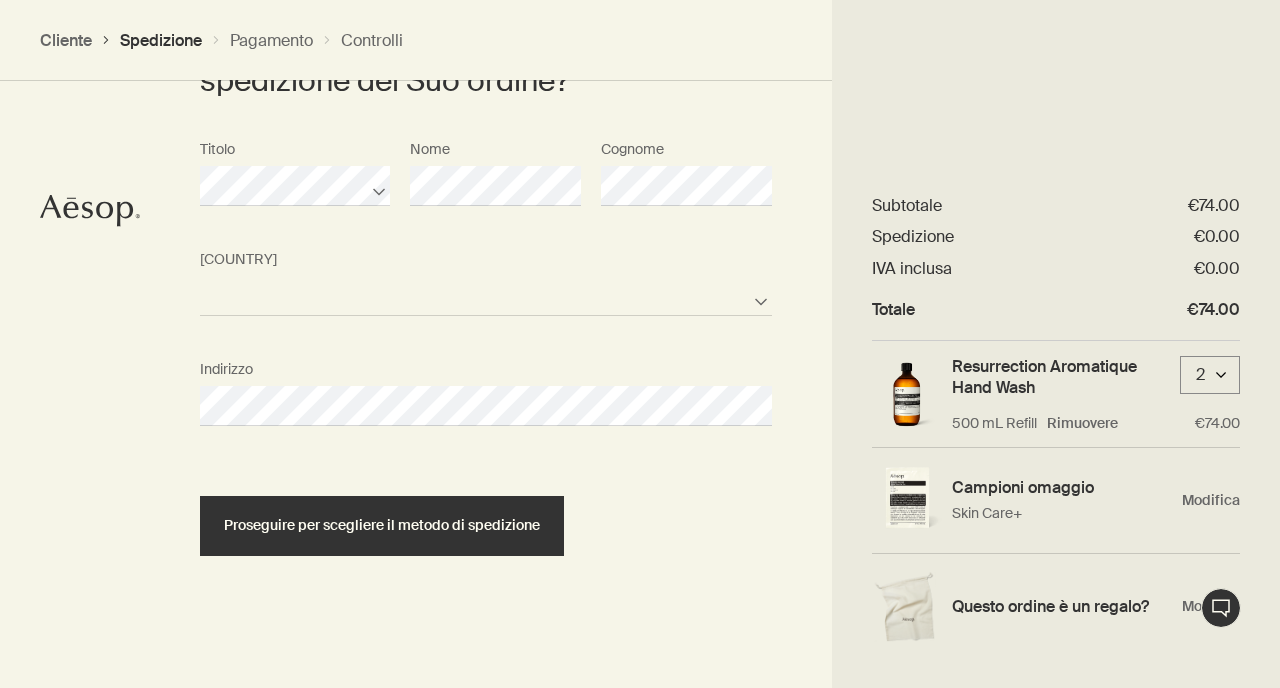 select on "[COUNTRY]" 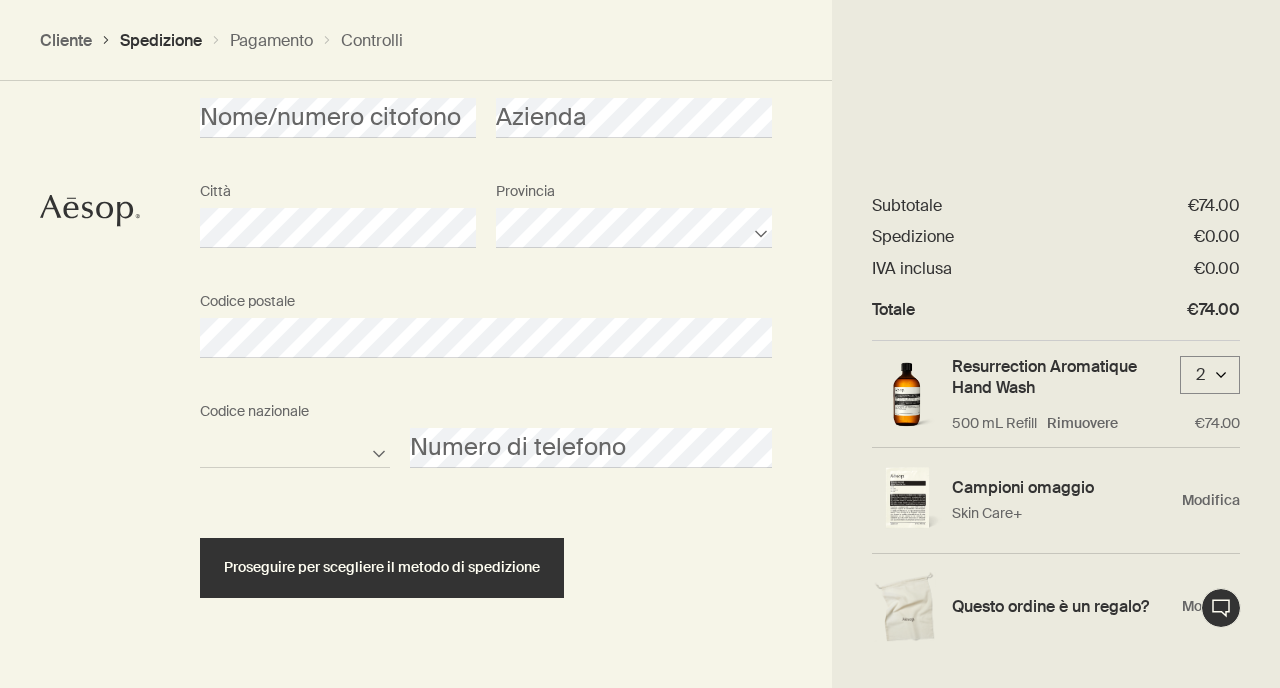 scroll, scrollTop: 1062, scrollLeft: 0, axis: vertical 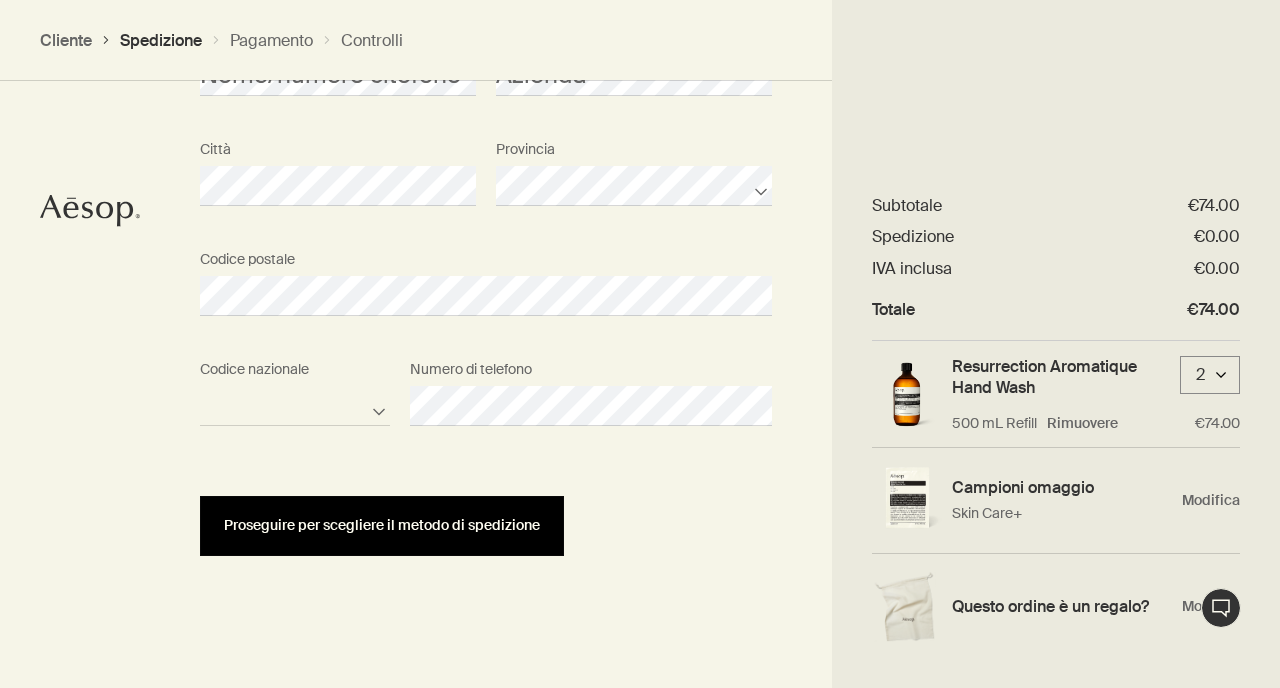 click on "Proseguire per scegliere il metodo di spedizione" at bounding box center [382, 526] 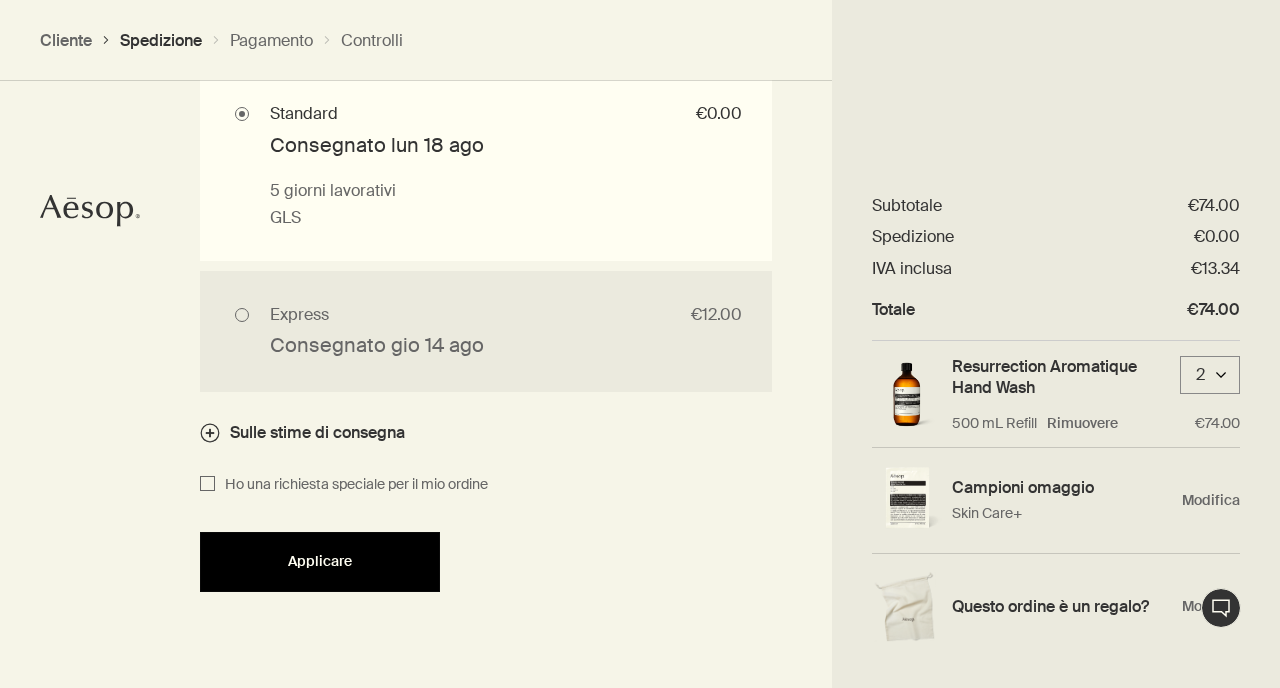 scroll, scrollTop: 1655, scrollLeft: 0, axis: vertical 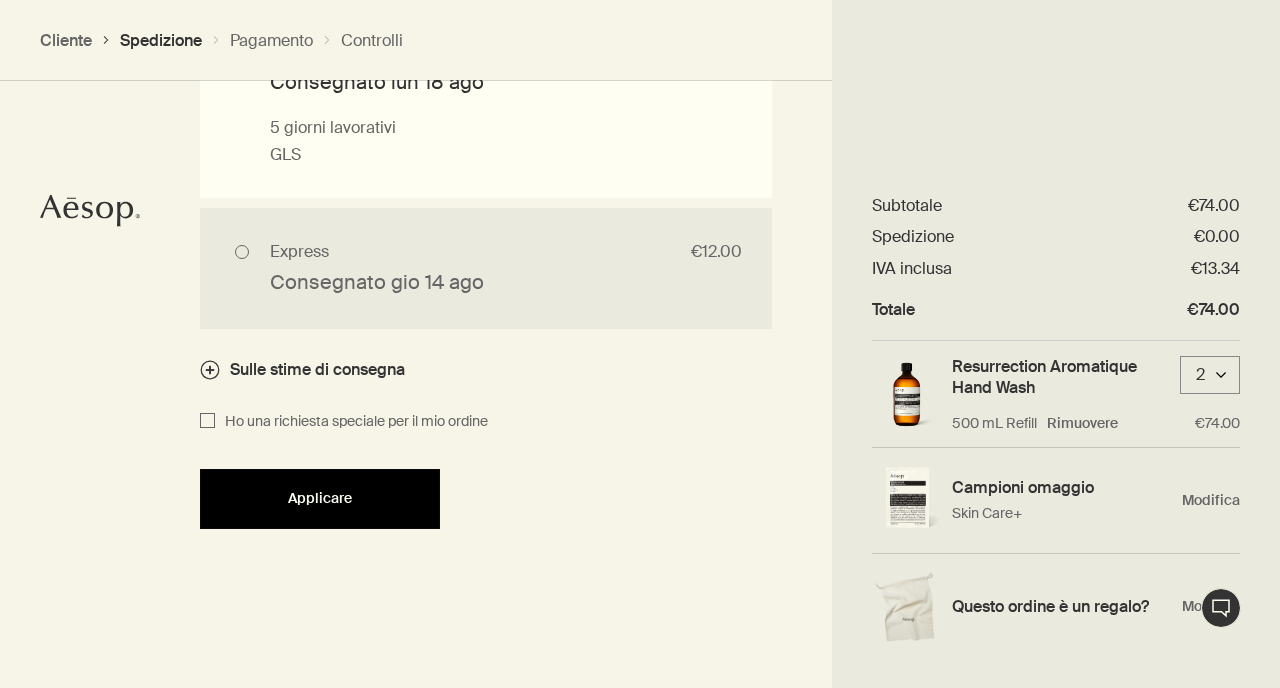 click on "Applicare" at bounding box center (320, 498) 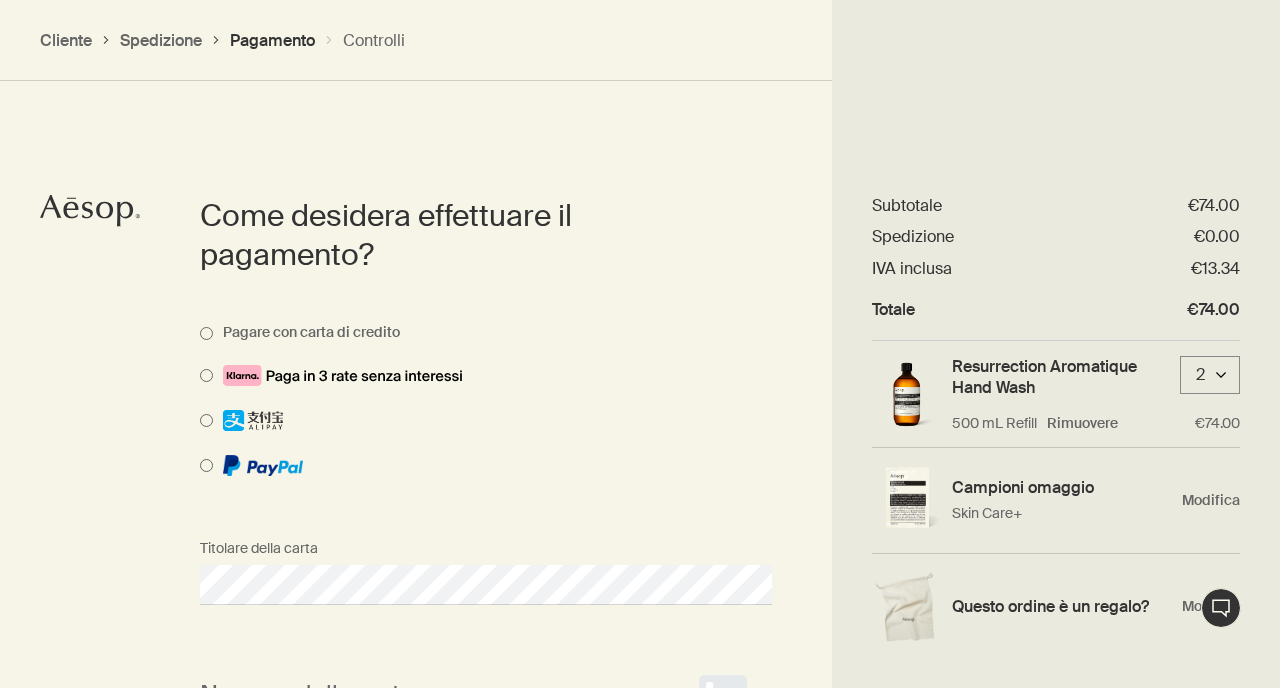 scroll, scrollTop: 1001, scrollLeft: 0, axis: vertical 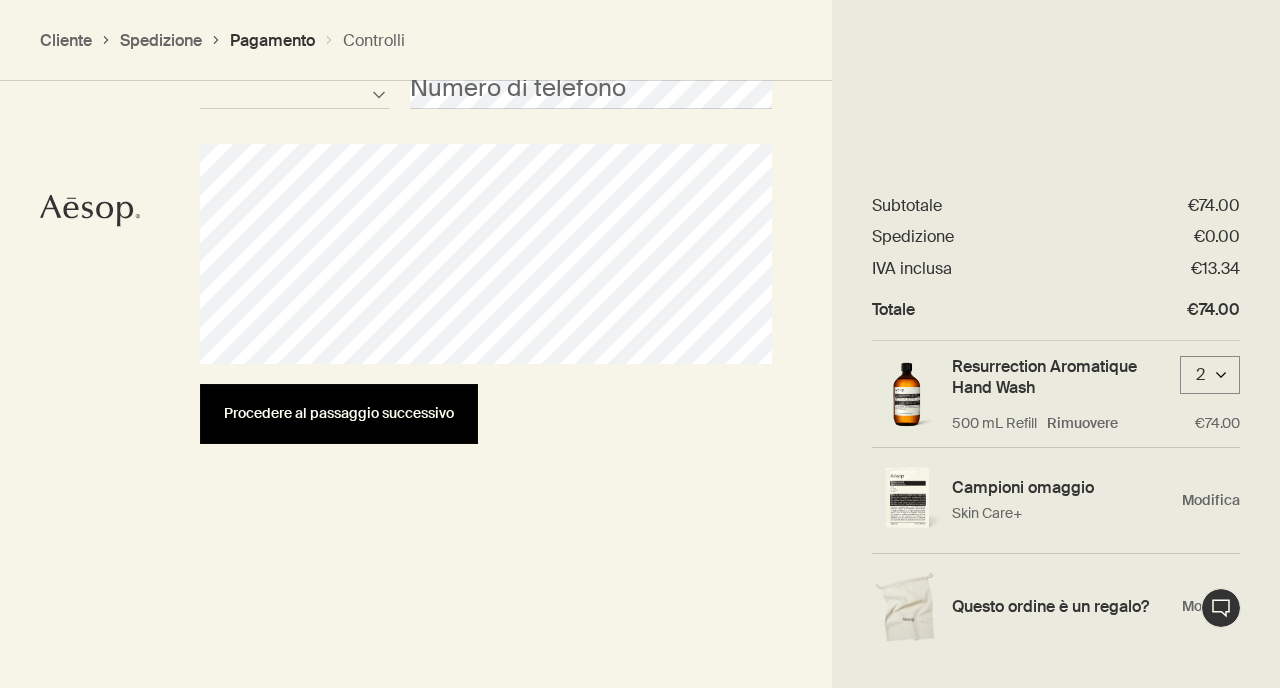 click on "Procedere al passaggio successivo" at bounding box center (339, 413) 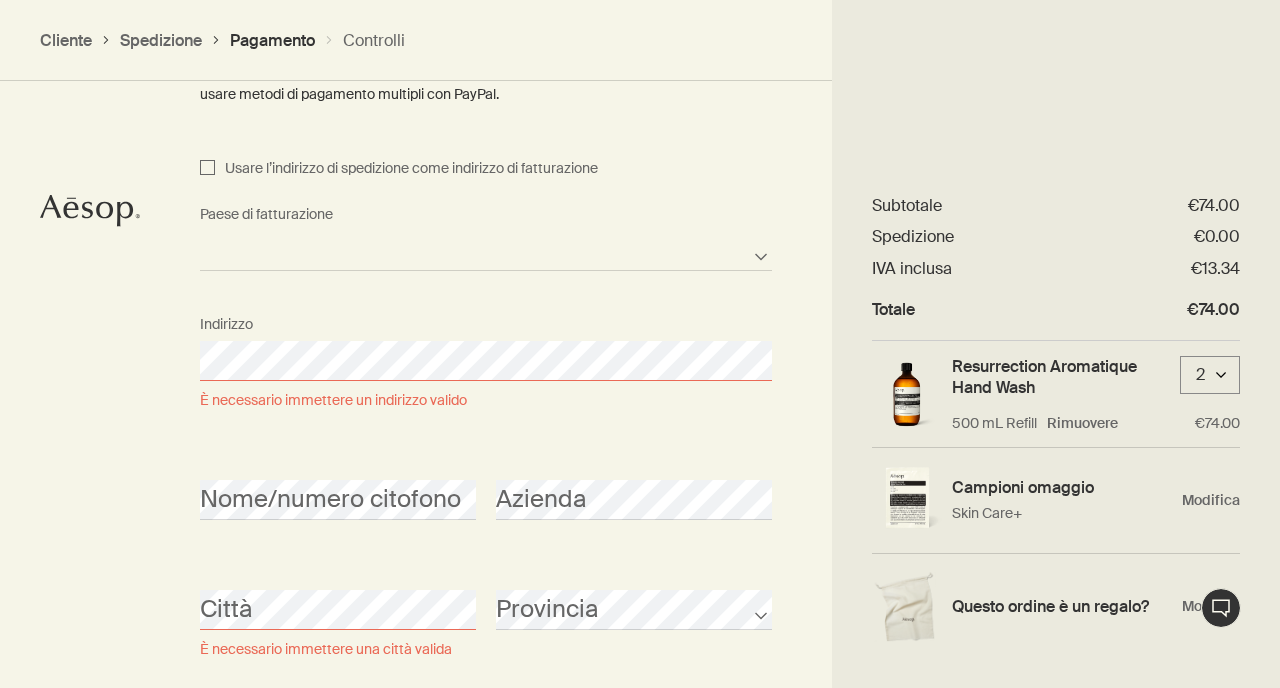 scroll, scrollTop: 1523, scrollLeft: 0, axis: vertical 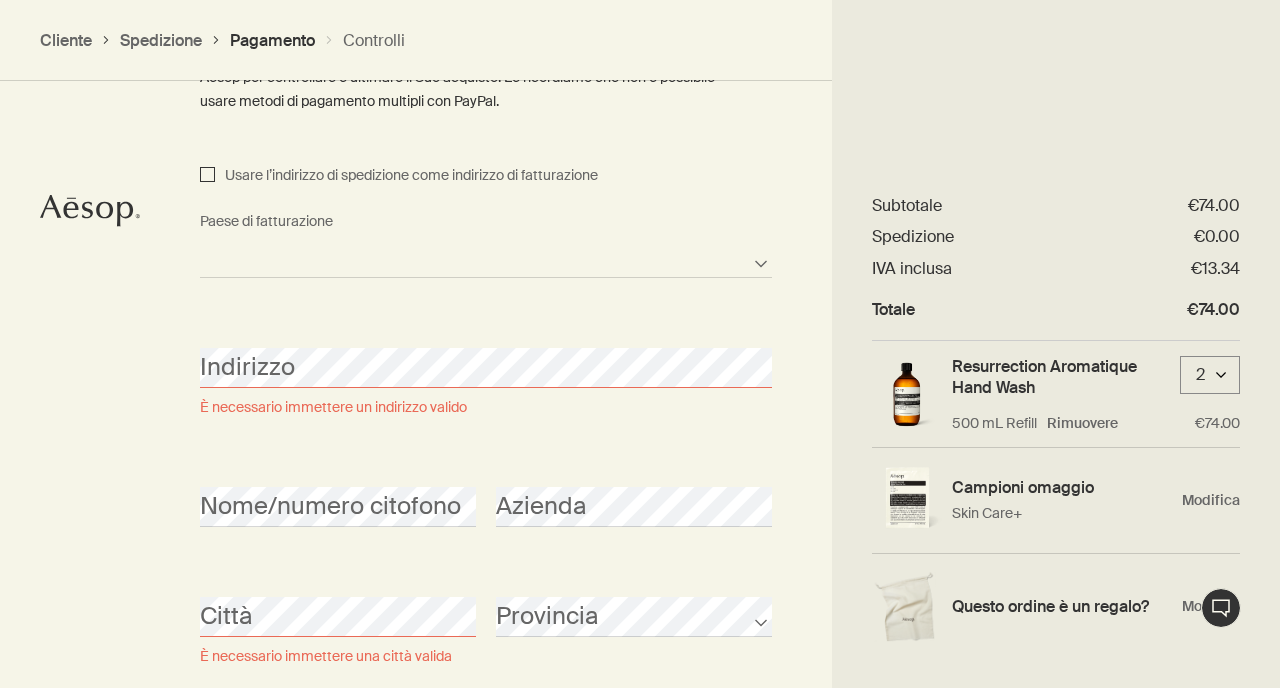 click on "Usare l’indirizzo di spedizione come indirizzo di fatturazione" at bounding box center [207, 176] 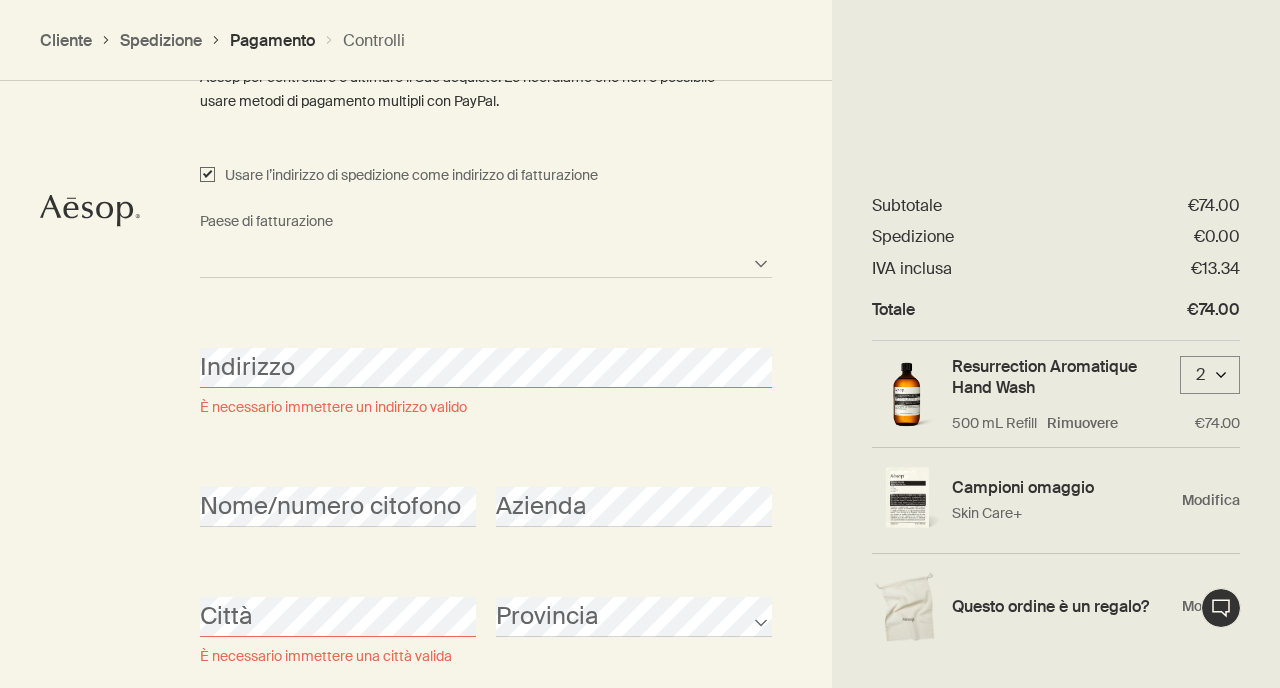 checkbox on "true" 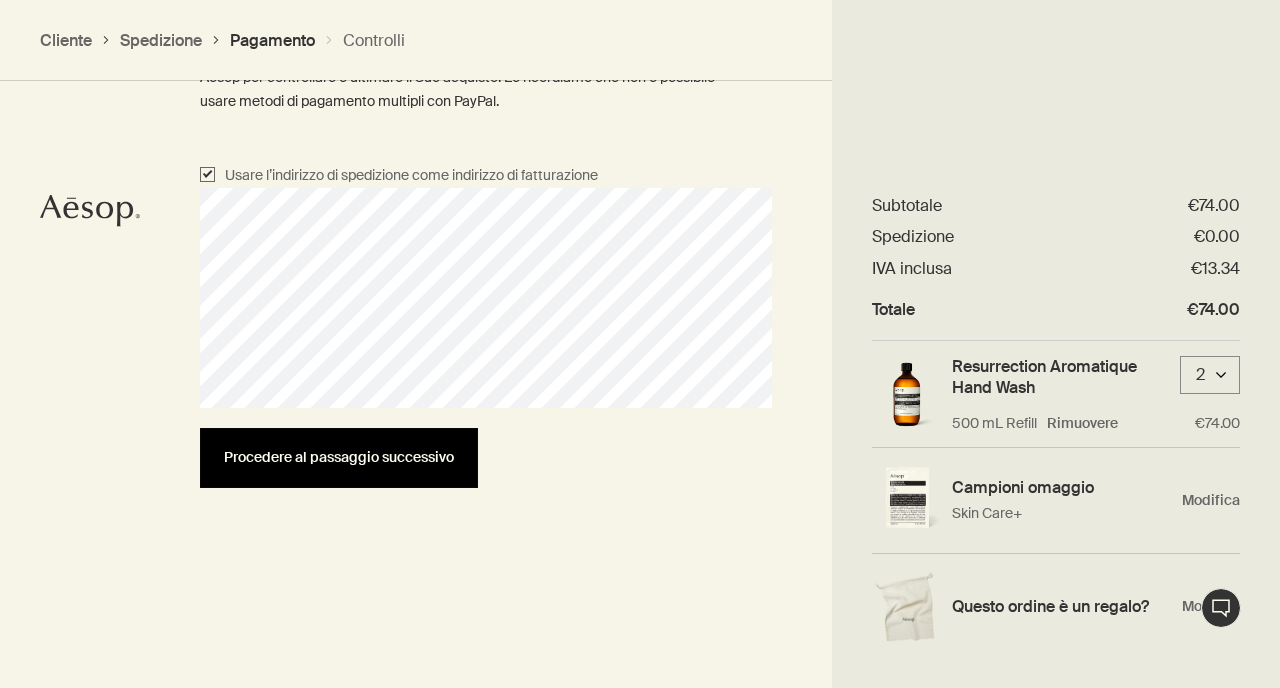 click on "Procedere al passaggio successivo" at bounding box center [339, 458] 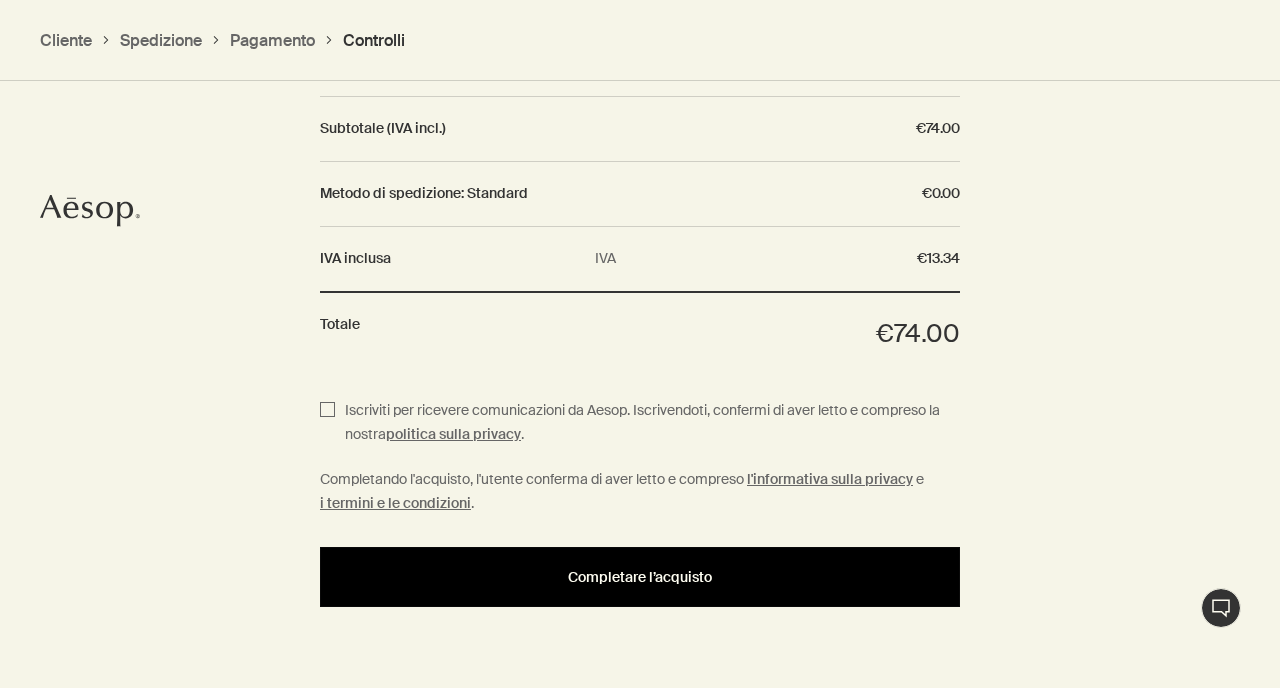 scroll, scrollTop: 2015, scrollLeft: 0, axis: vertical 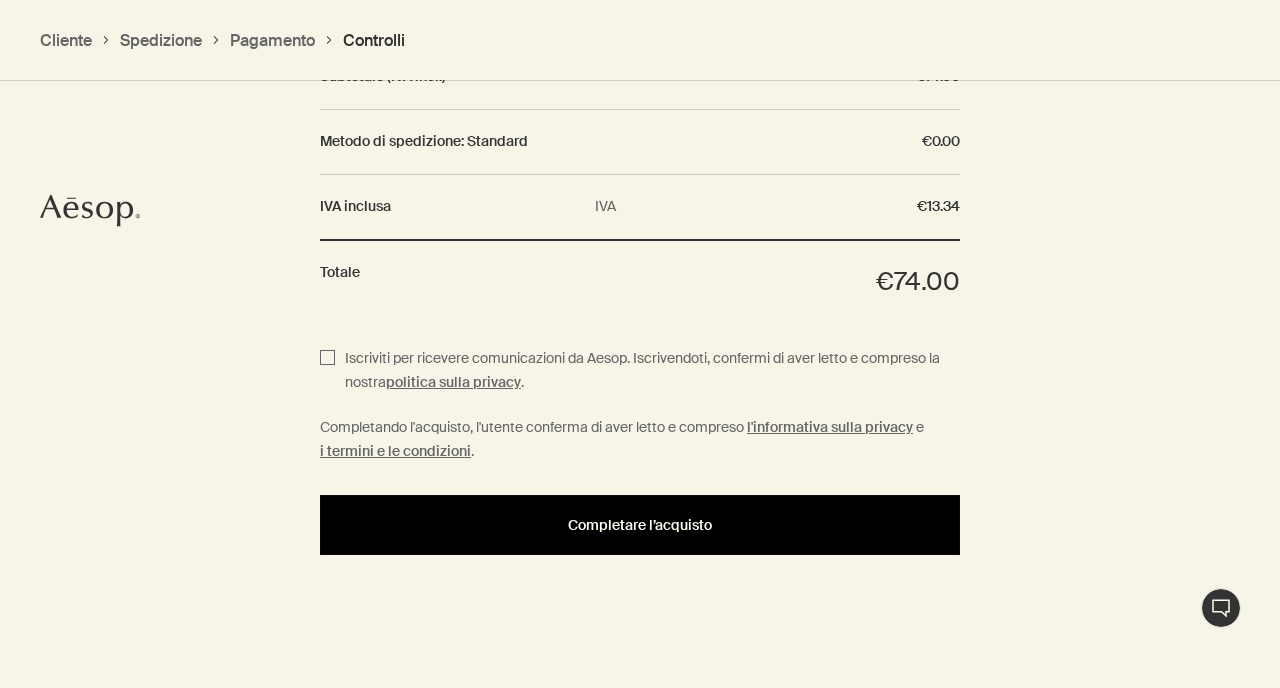 click on "Completare l’acquisto" at bounding box center [640, 525] 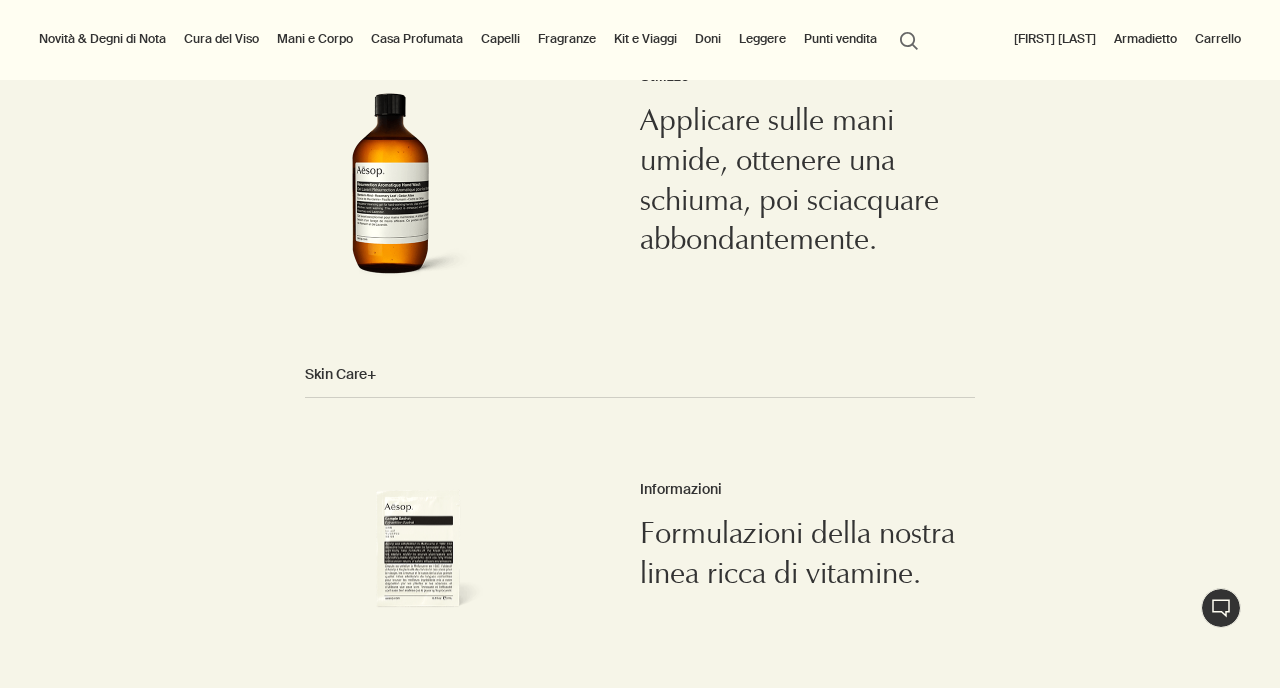 scroll, scrollTop: 1344, scrollLeft: 0, axis: vertical 